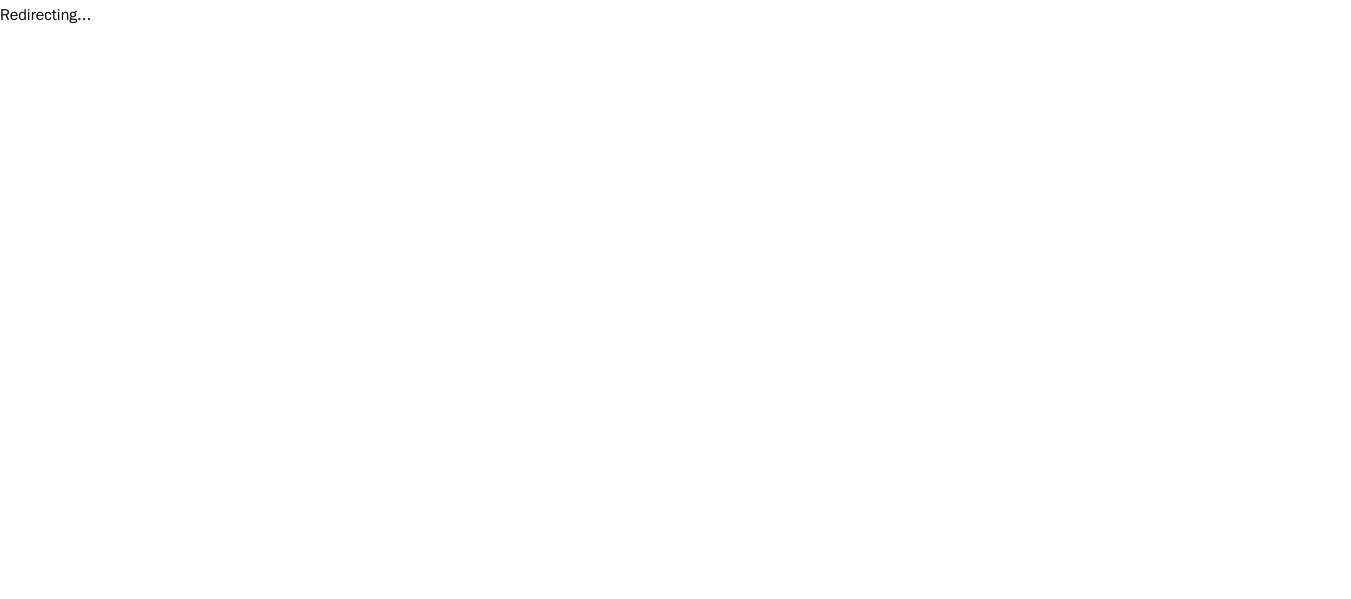 scroll, scrollTop: 0, scrollLeft: 0, axis: both 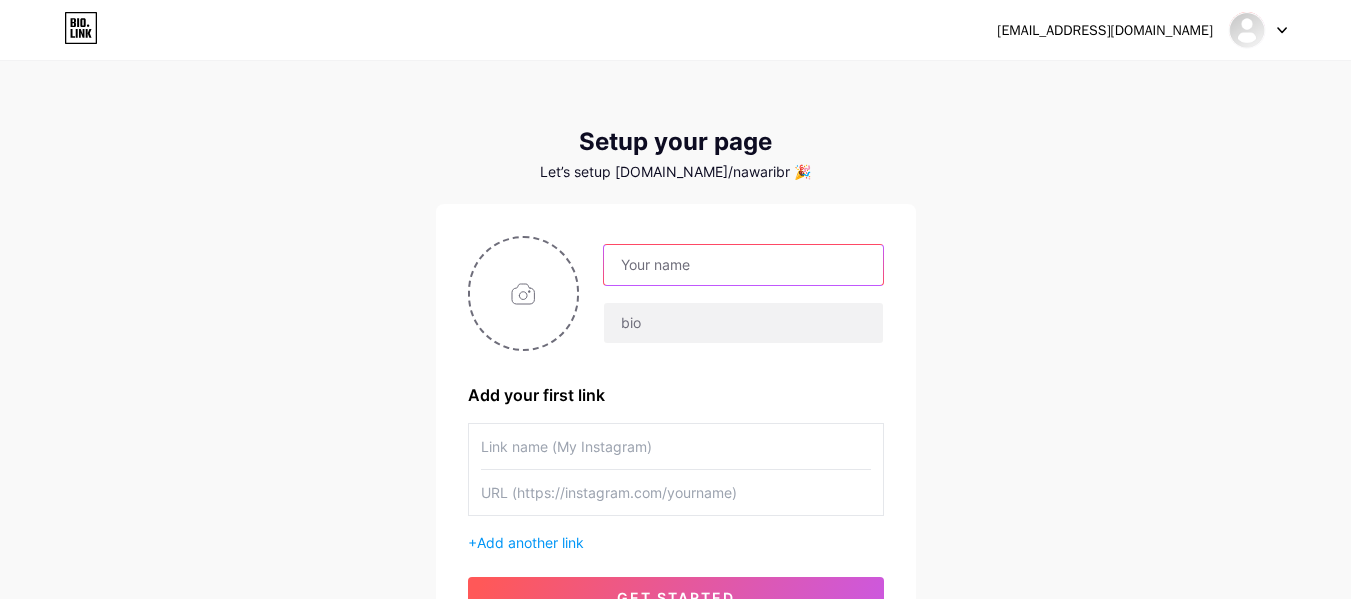 click at bounding box center [743, 265] 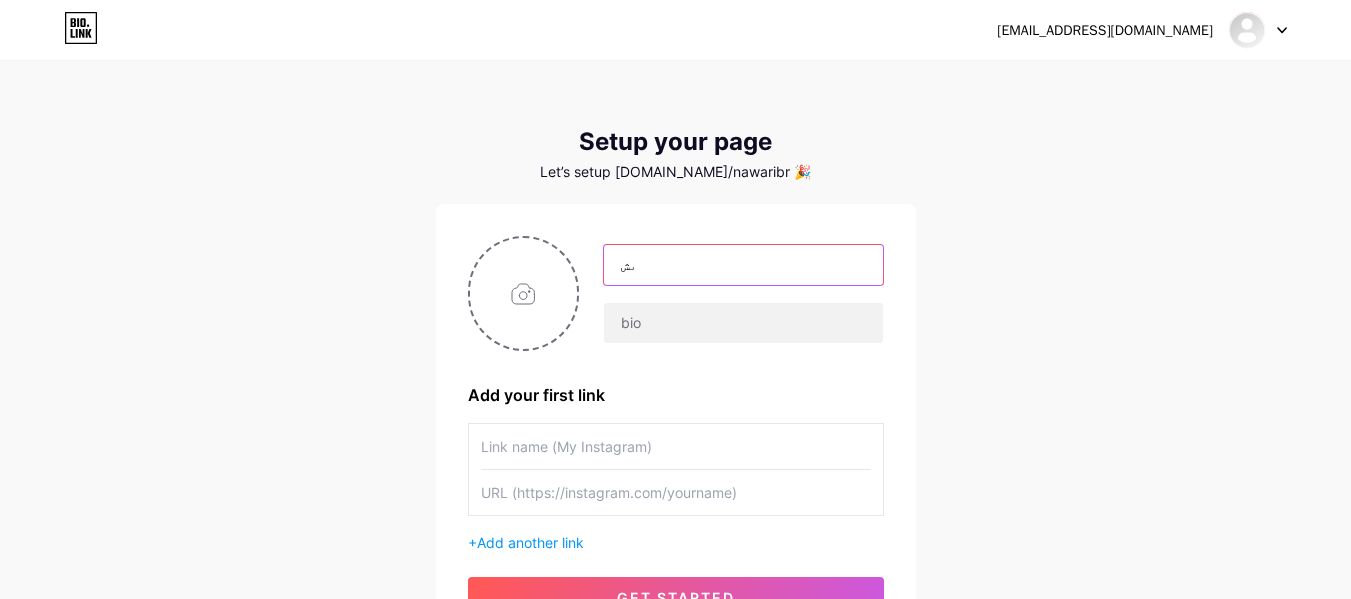 type on "ى" 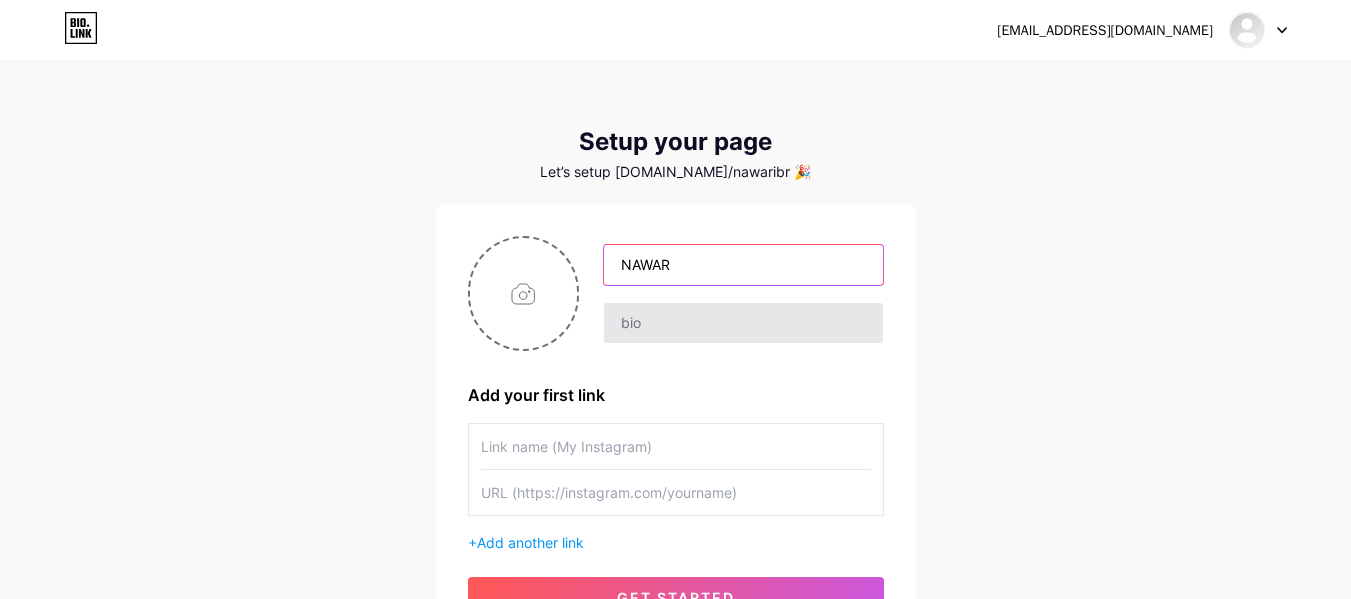 type on "NAWAR" 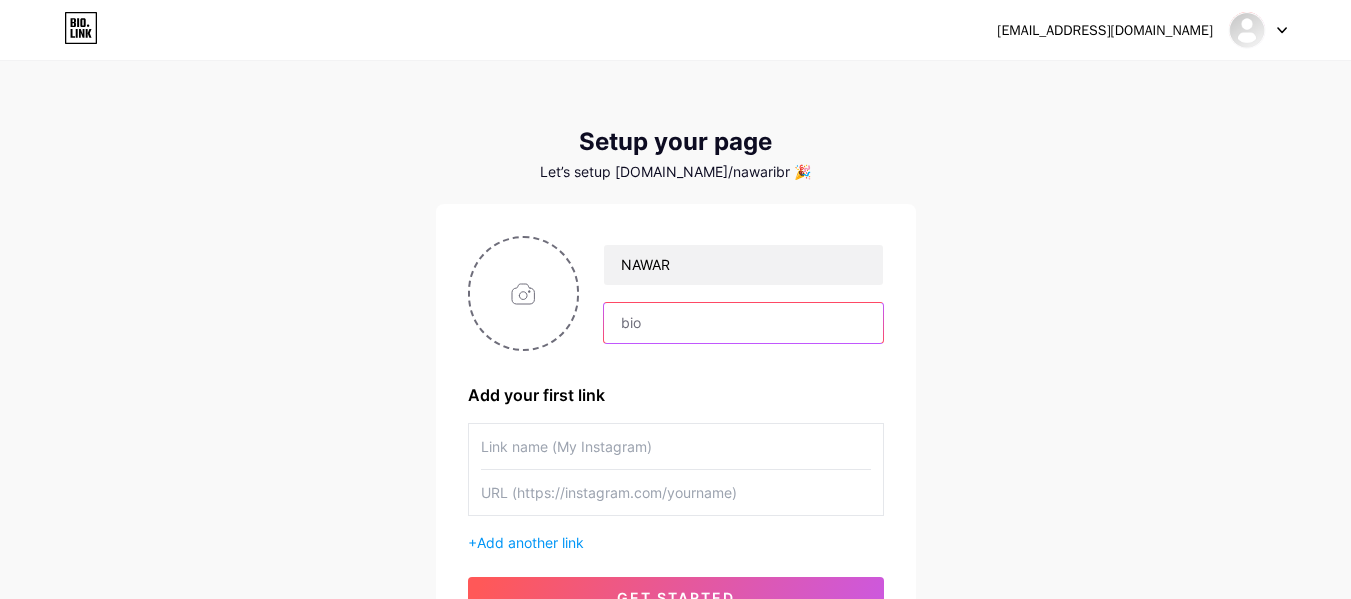 click at bounding box center (743, 323) 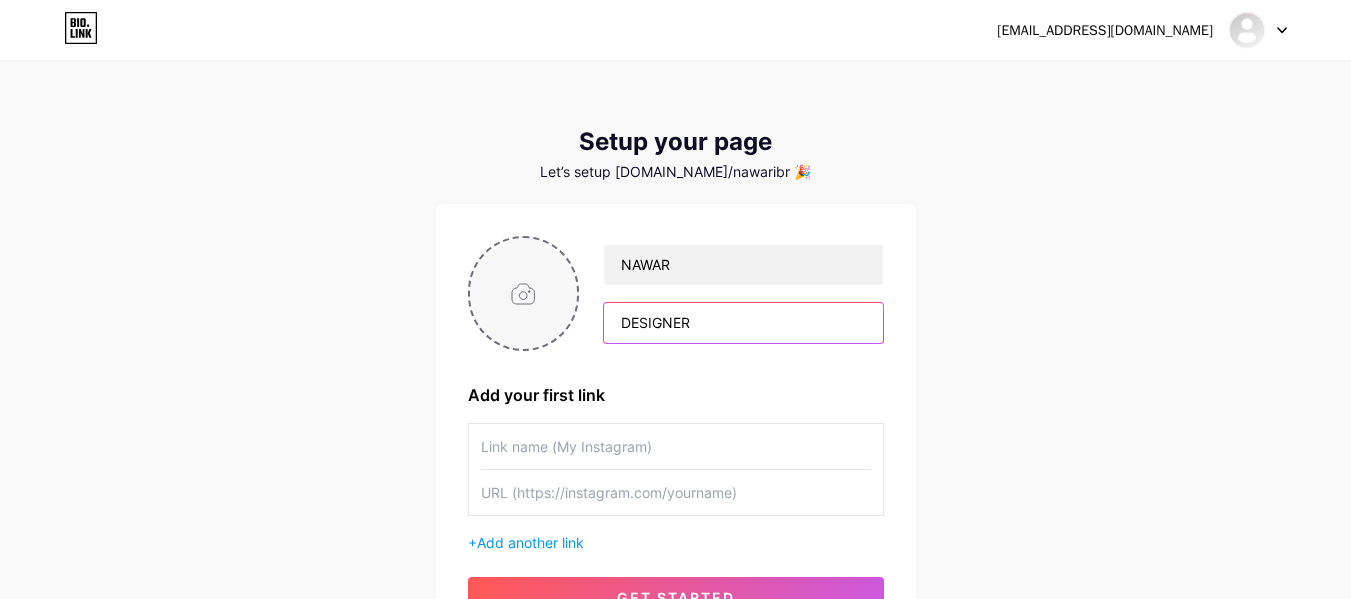 type on "DESIGNER" 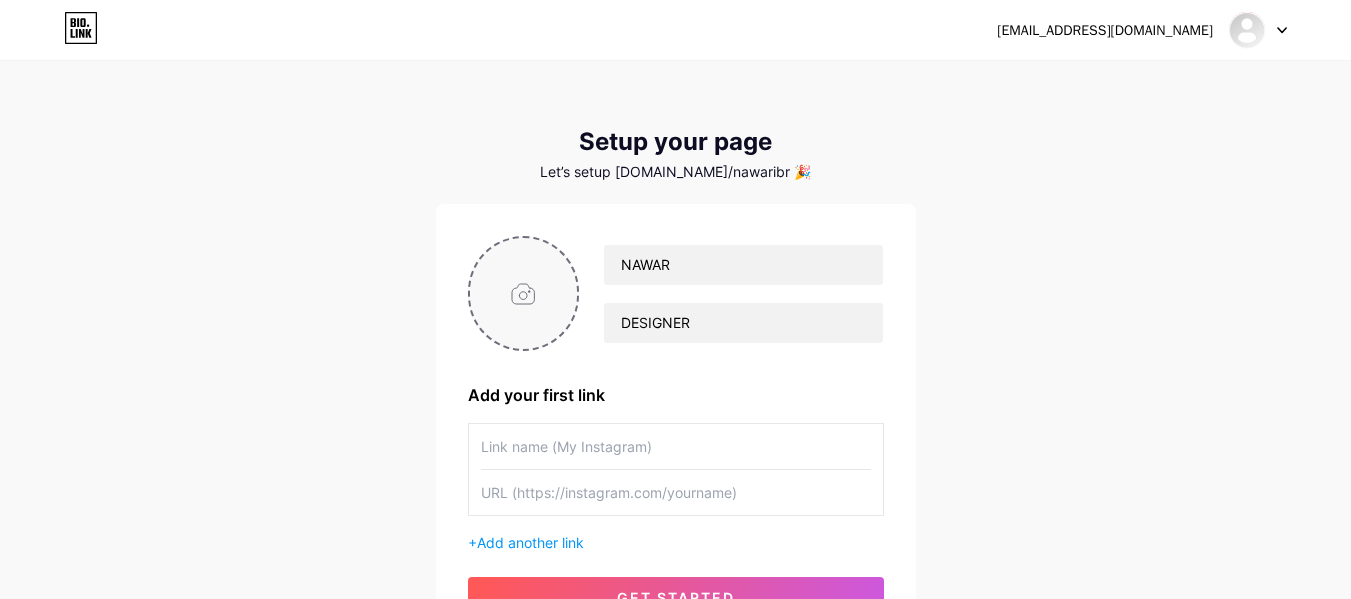 click at bounding box center [524, 293] 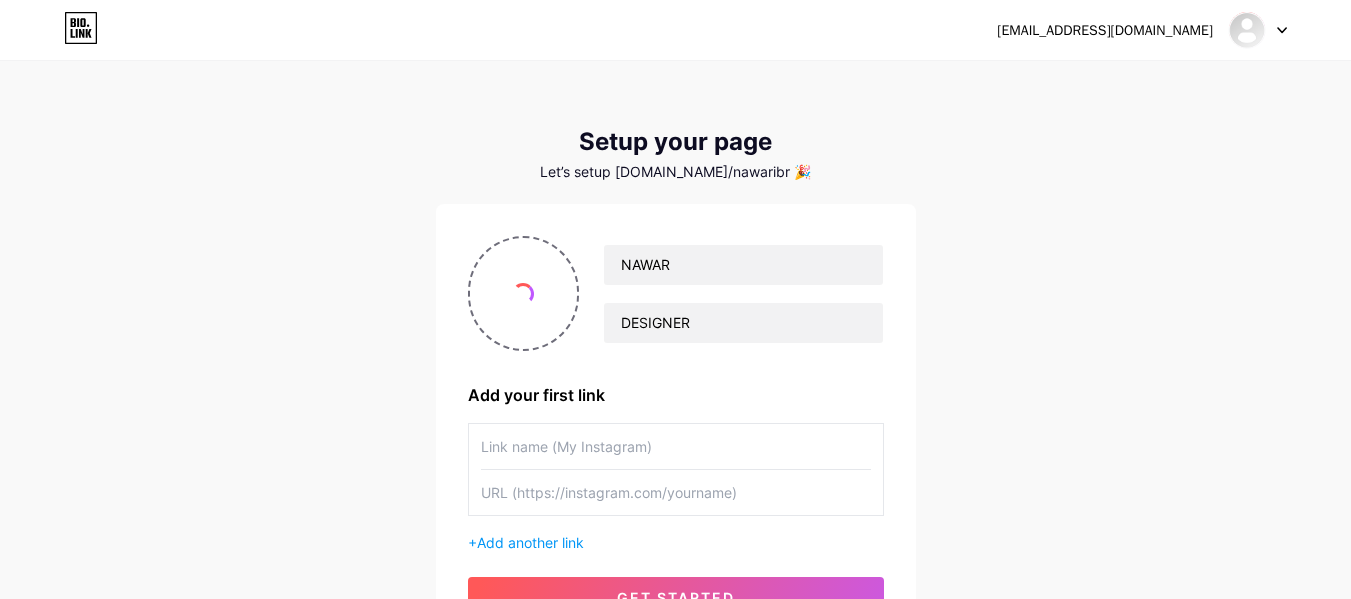 click at bounding box center [676, 446] 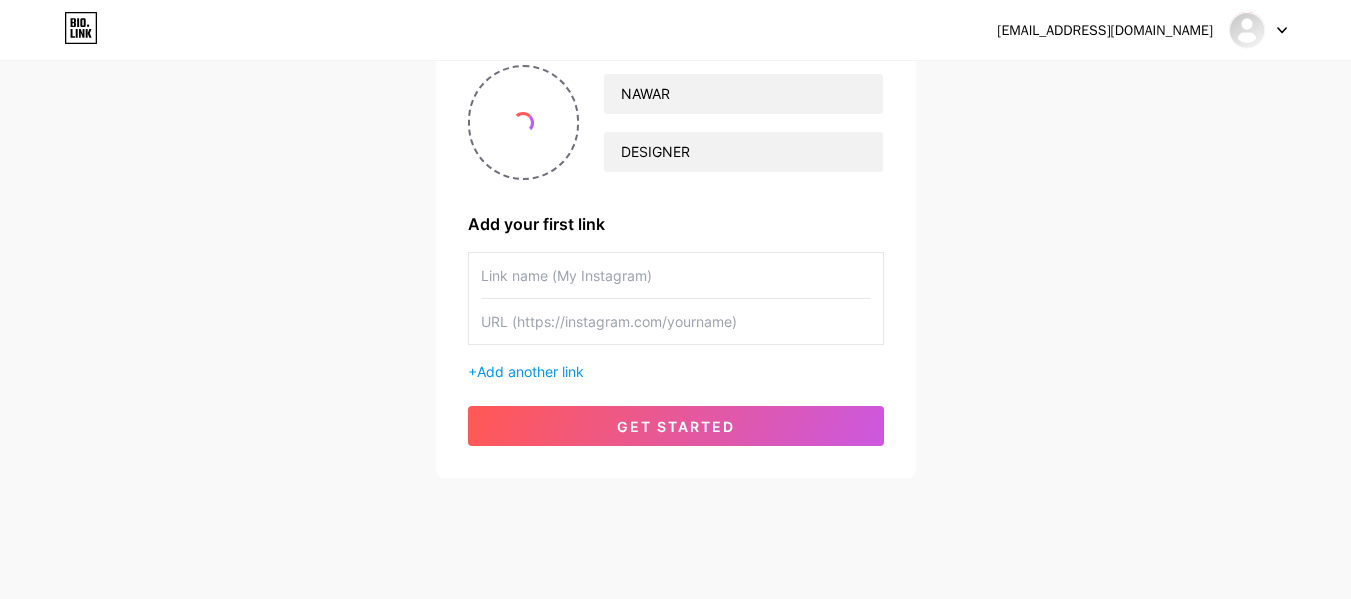 scroll, scrollTop: 194, scrollLeft: 0, axis: vertical 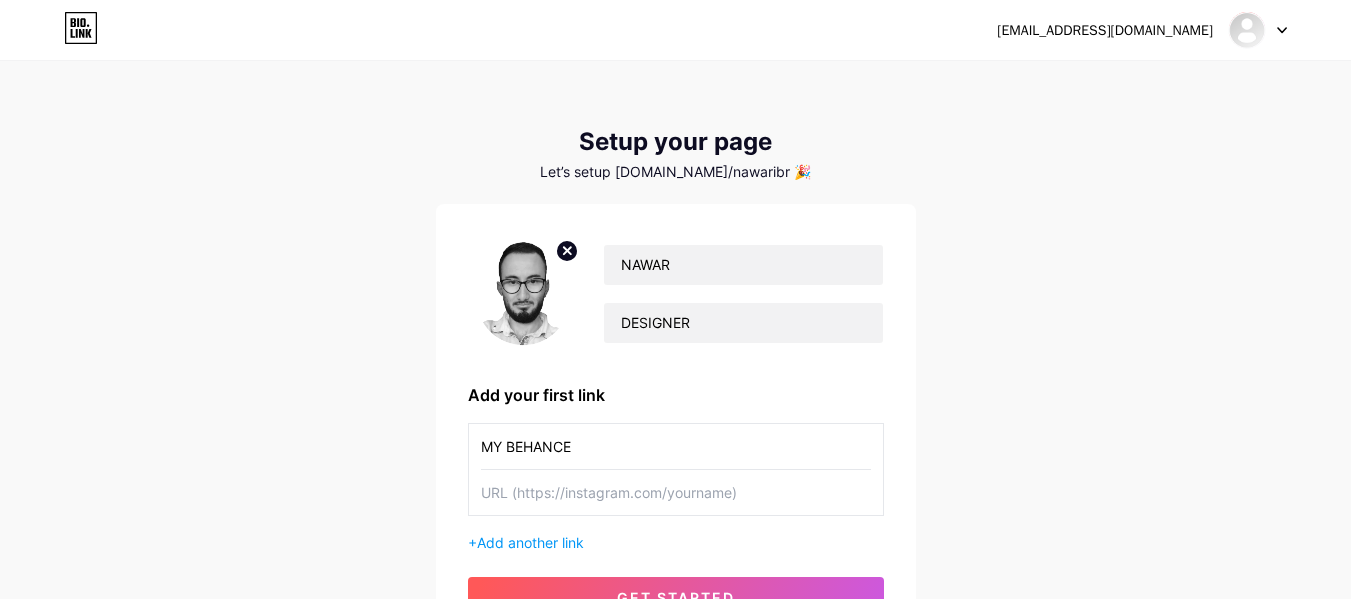 drag, startPoint x: 515, startPoint y: 453, endPoint x: 643, endPoint y: 445, distance: 128.24976 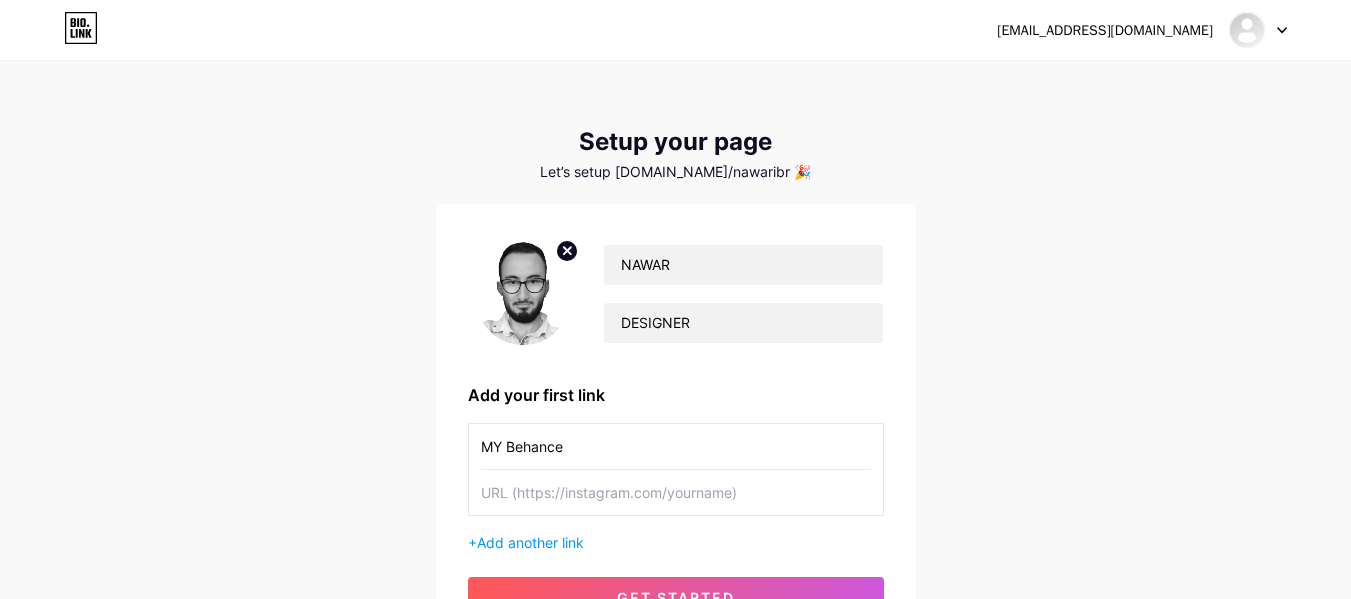 click on "MY Behance" at bounding box center (676, 446) 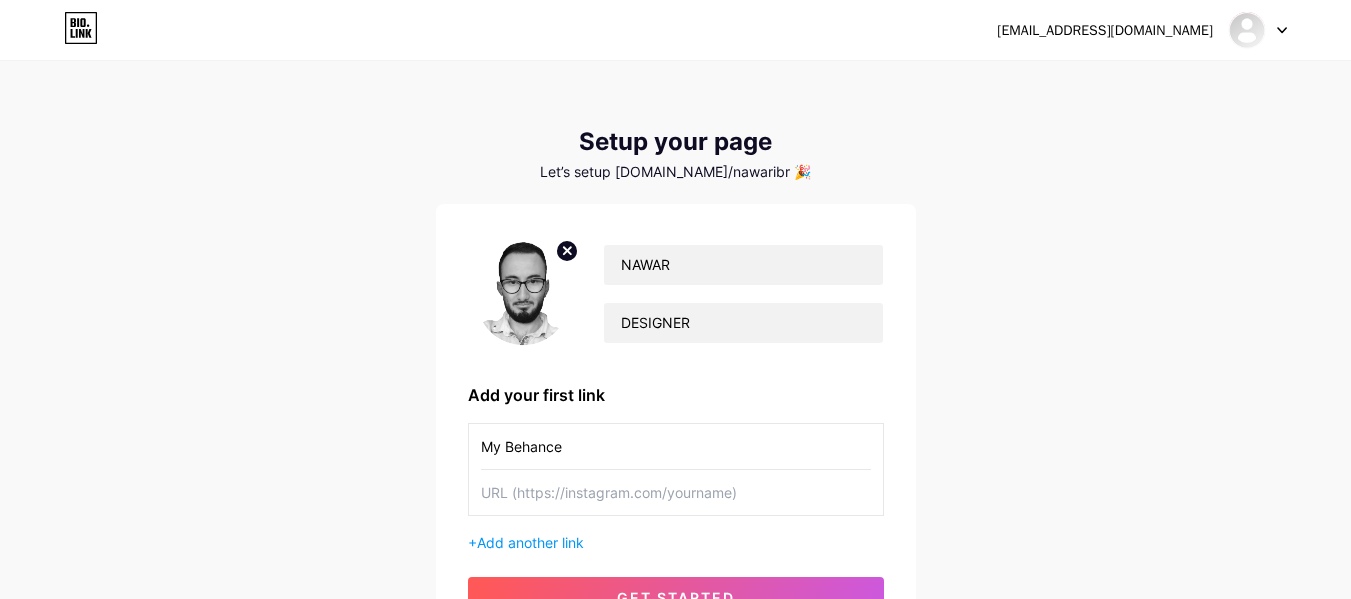 type on "My Behance" 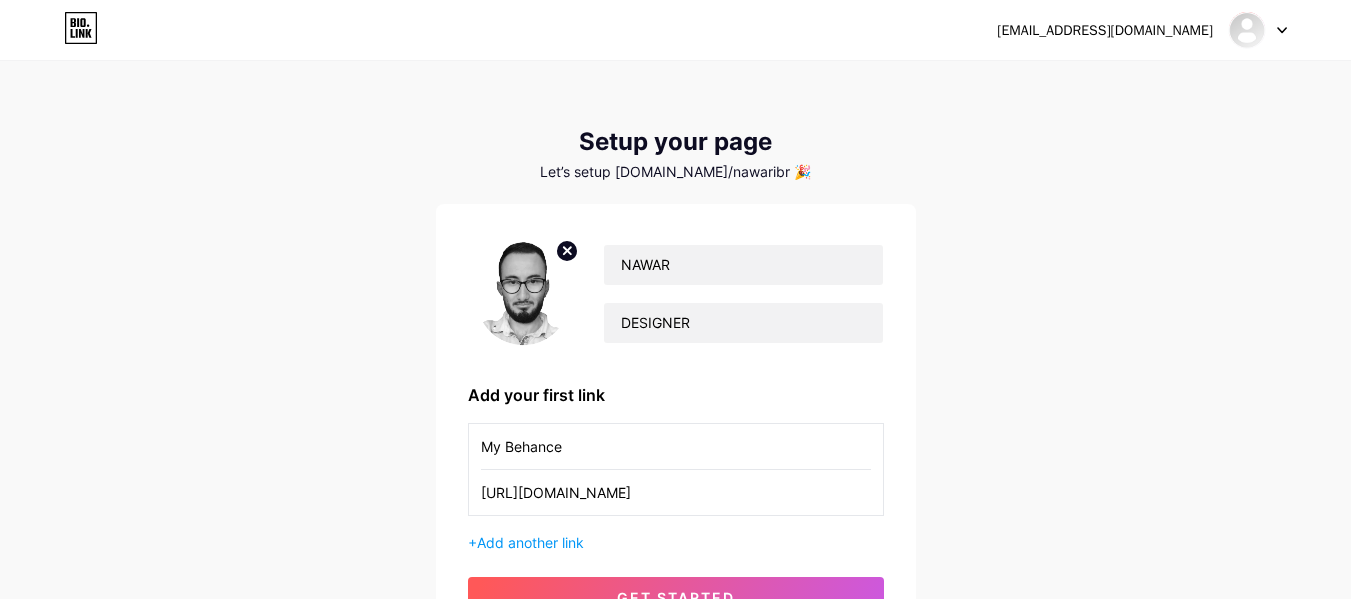 type on "[URL][DOMAIN_NAME]" 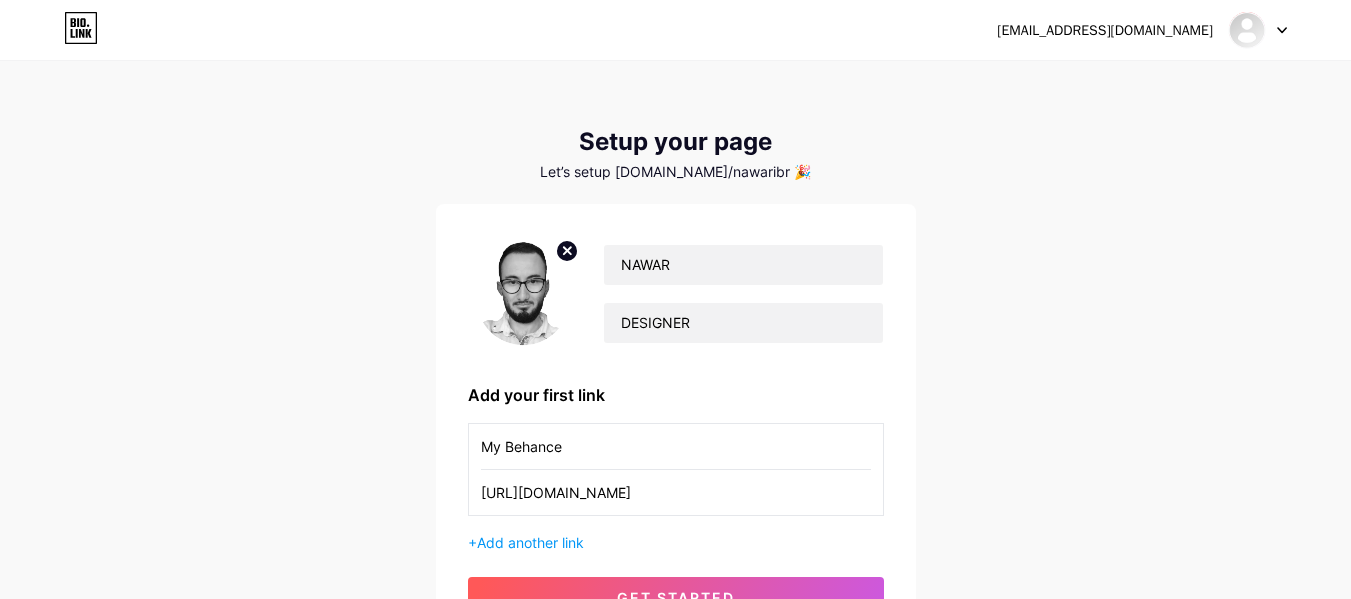 drag, startPoint x: 580, startPoint y: 441, endPoint x: 505, endPoint y: 454, distance: 76.11833 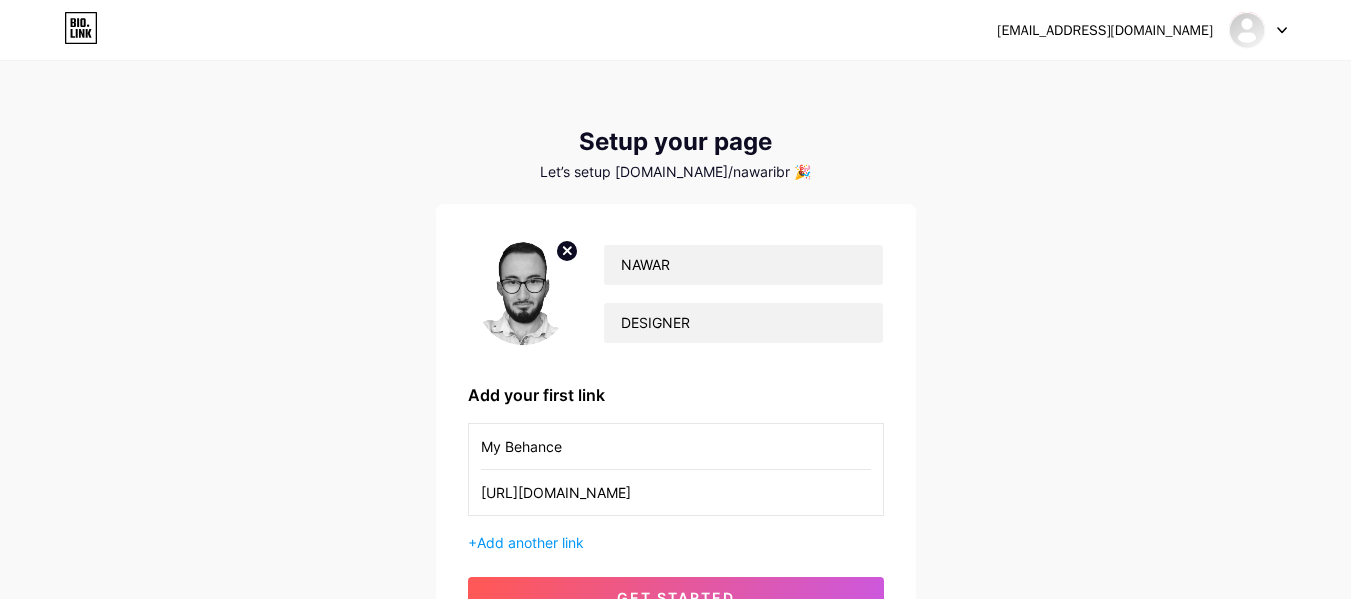 click on "My Behance" at bounding box center [676, 446] 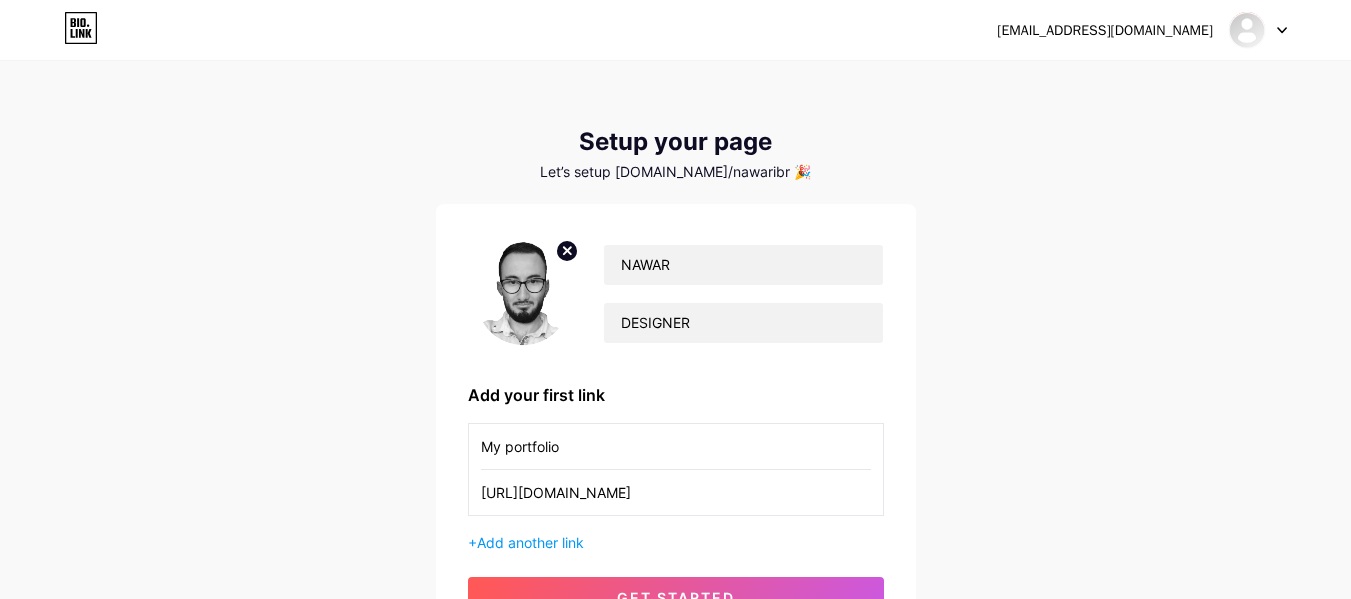 click on "My portfolio" at bounding box center [676, 446] 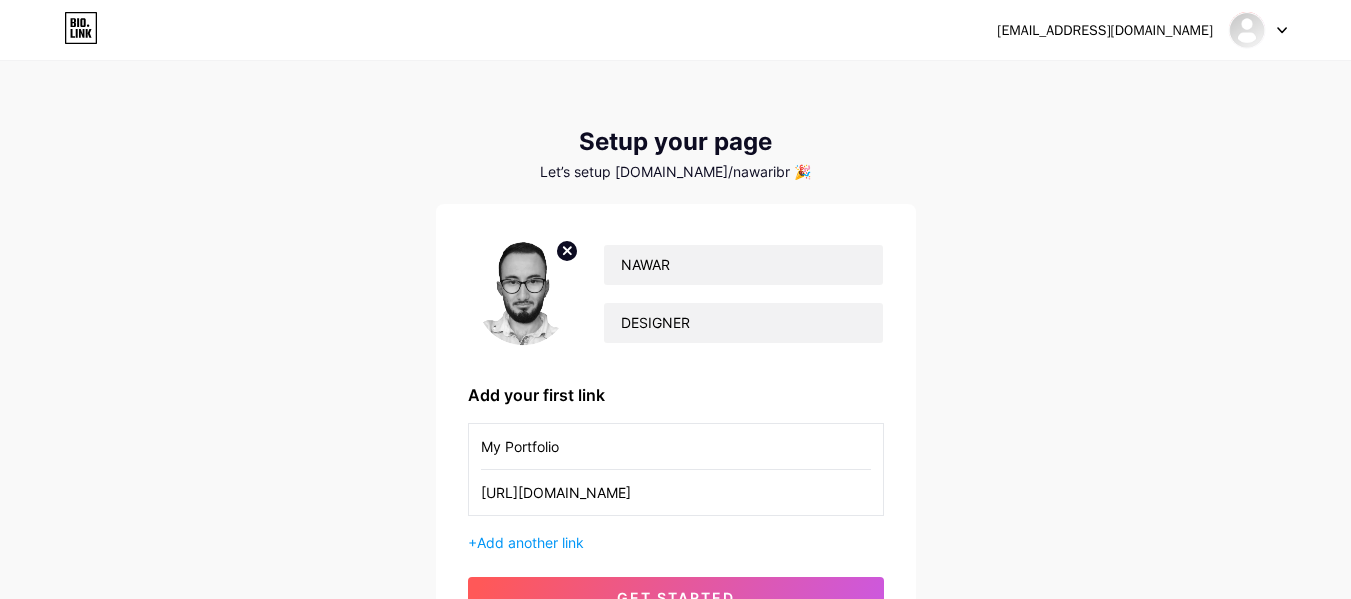 click on "My Portfolio" at bounding box center (676, 446) 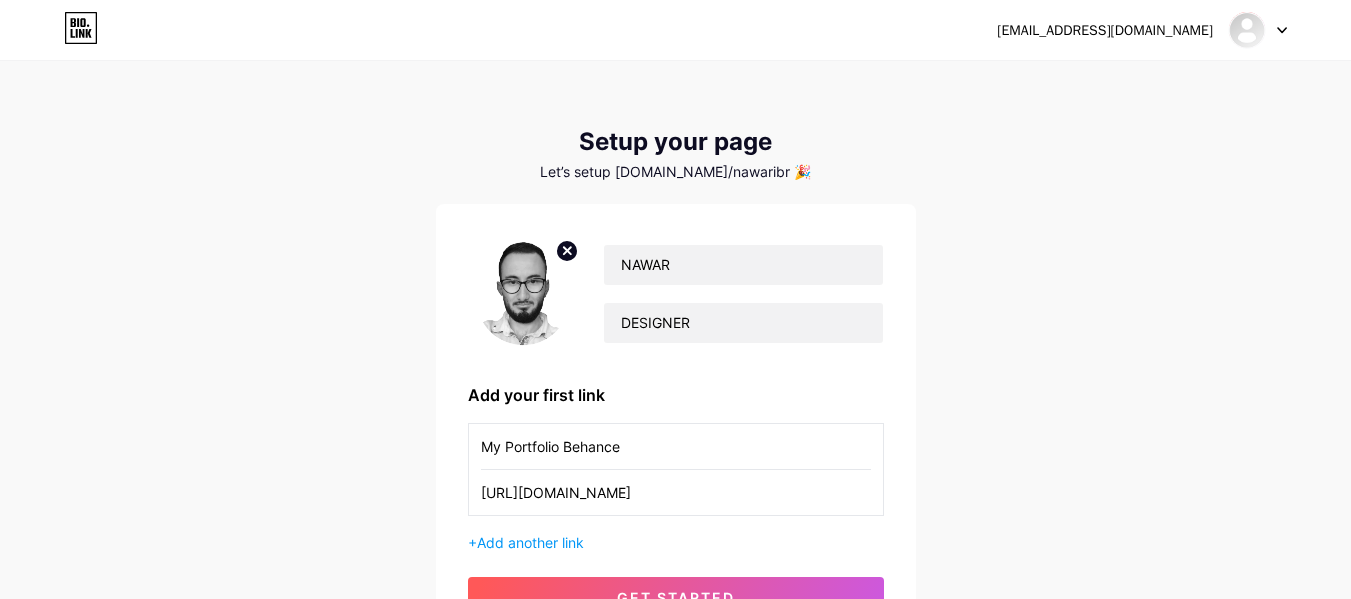 click on "My Portfolio Behance" at bounding box center [676, 446] 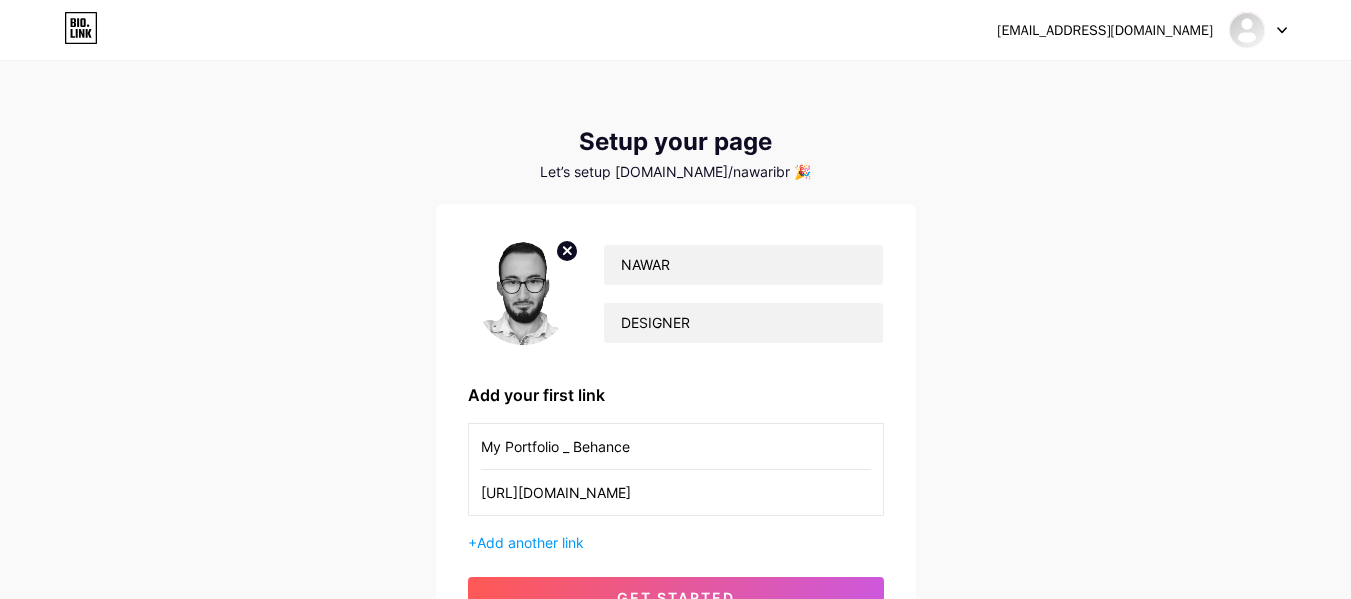 click on "My Portfolio _ Behance" at bounding box center (676, 446) 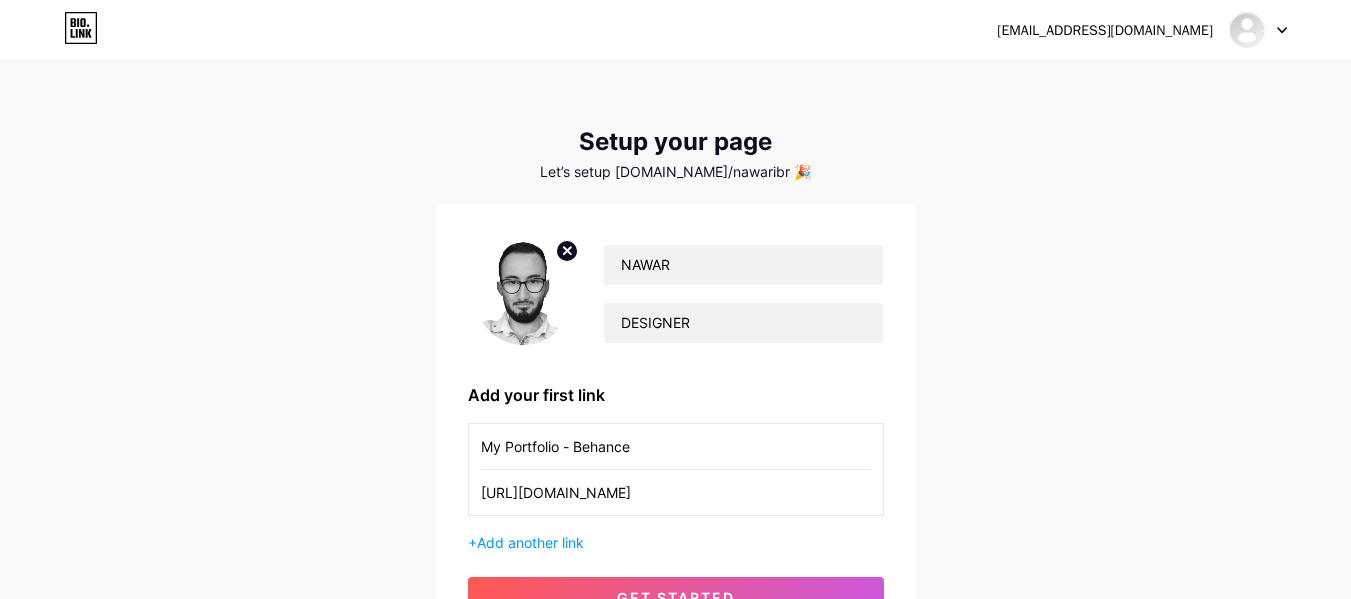 click on "My Portfolio - Behance" at bounding box center [676, 446] 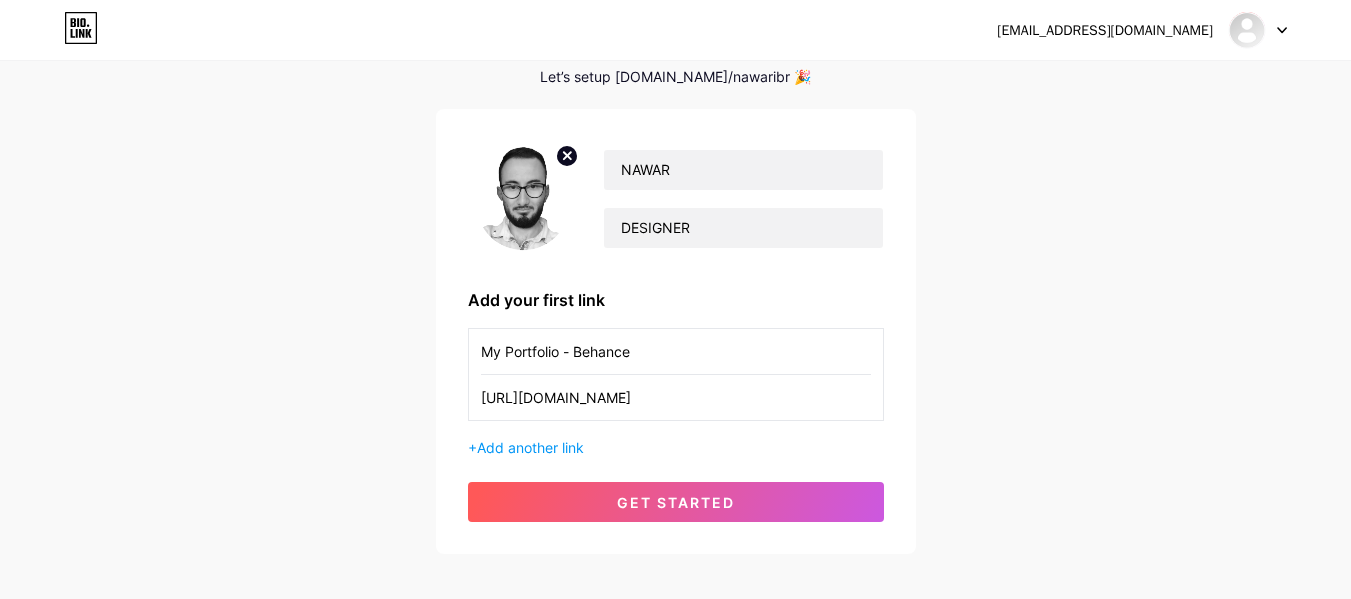 scroll, scrollTop: 100, scrollLeft: 0, axis: vertical 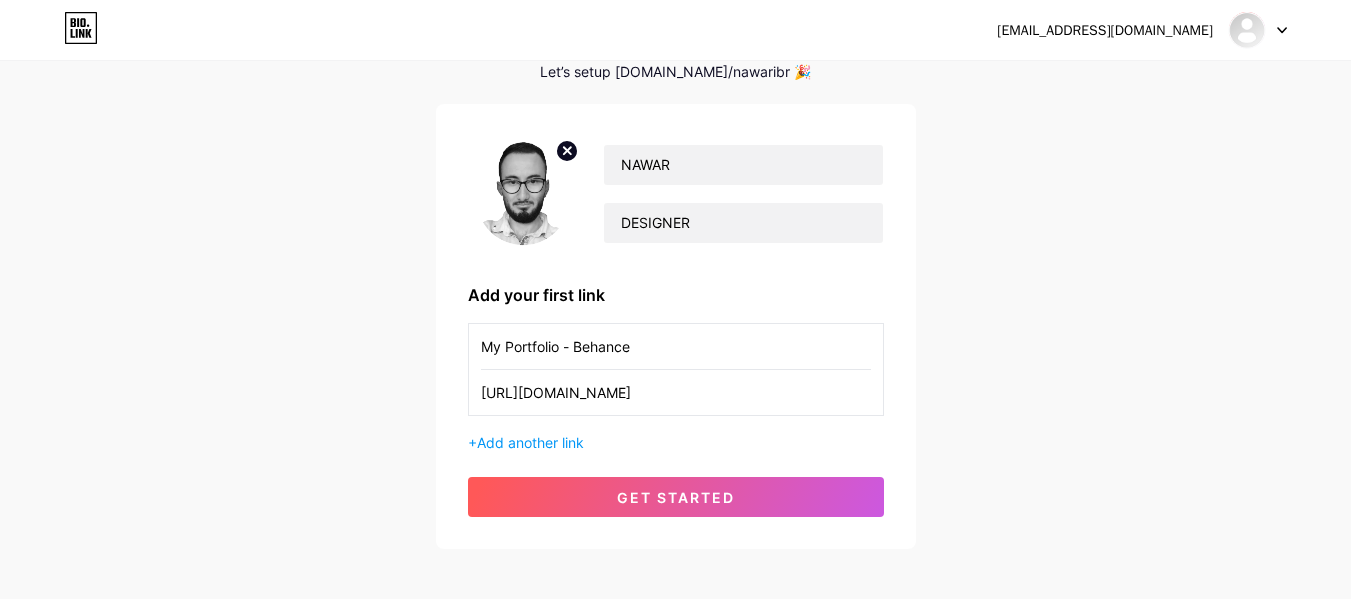 type on "My Portfolio - Behance" 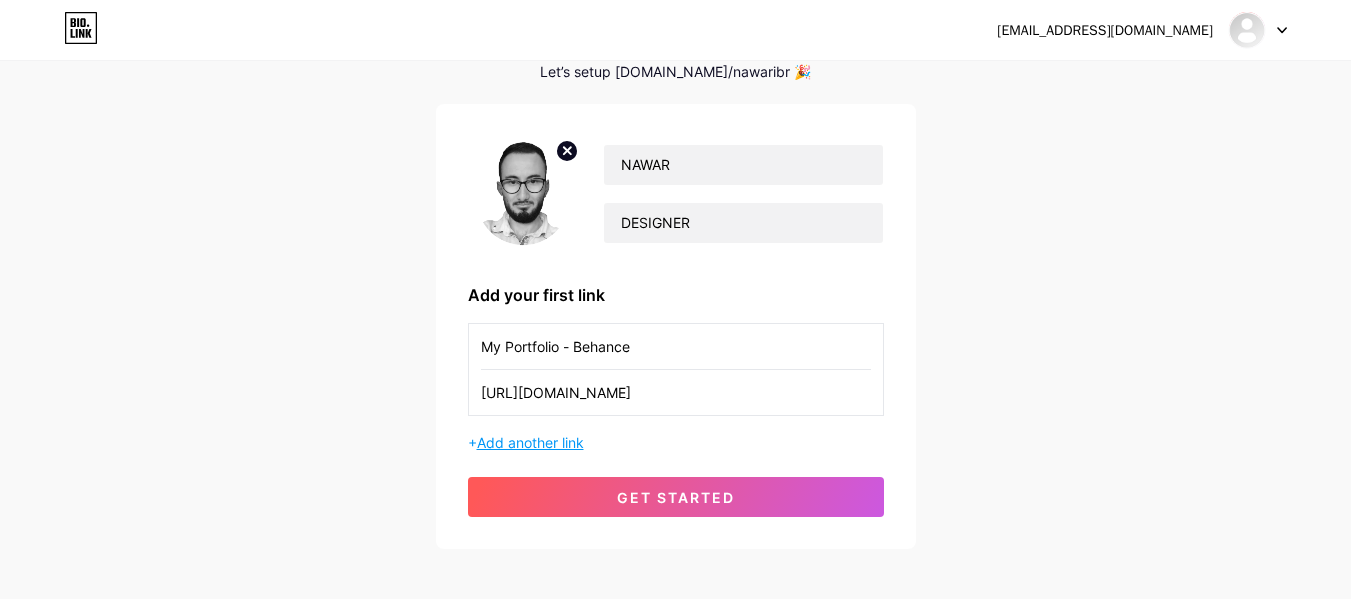 click on "Add another link" at bounding box center [530, 442] 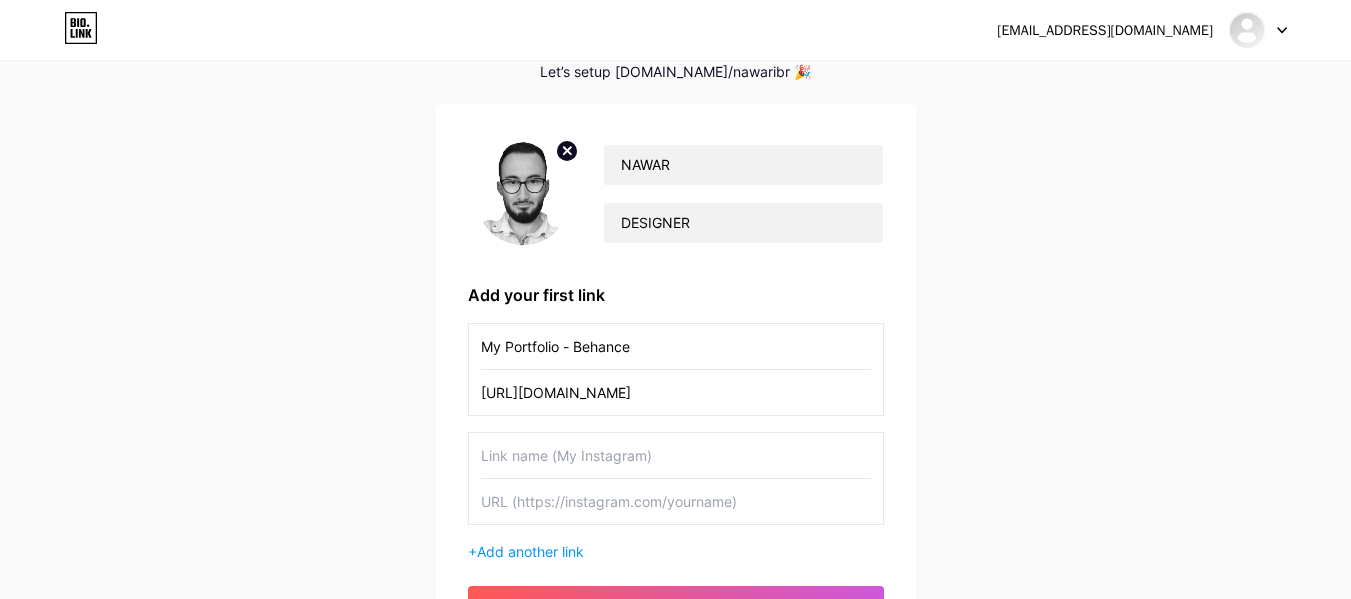 click at bounding box center (676, 455) 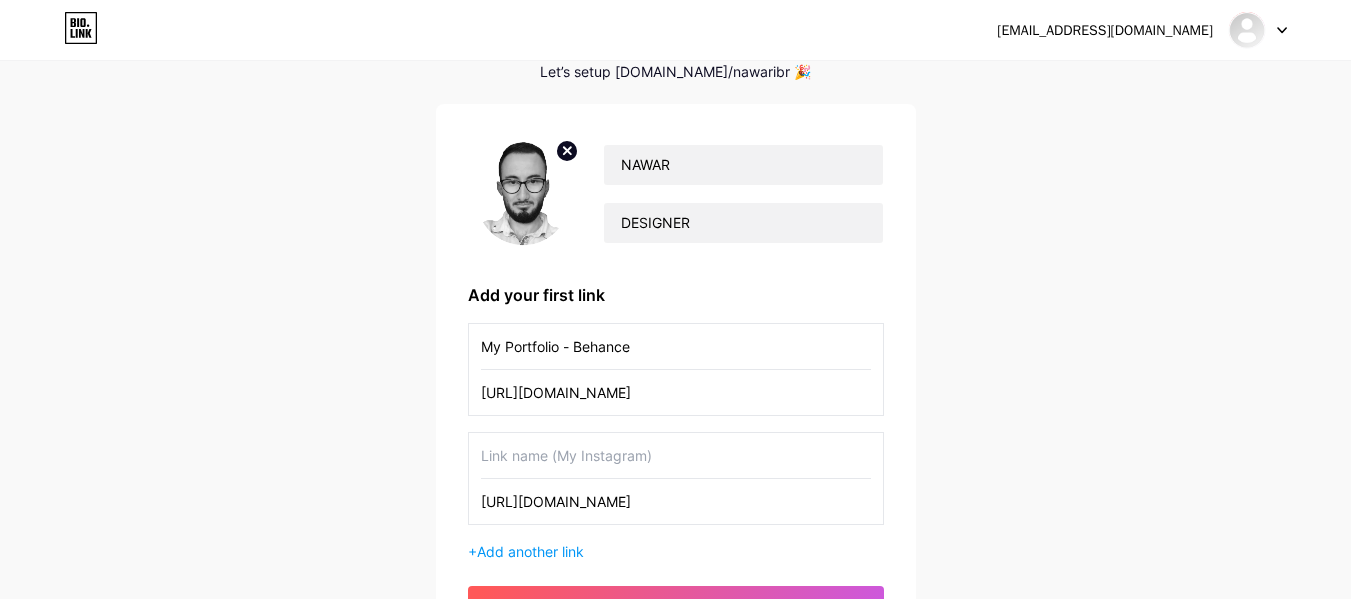 scroll, scrollTop: 0, scrollLeft: 233, axis: horizontal 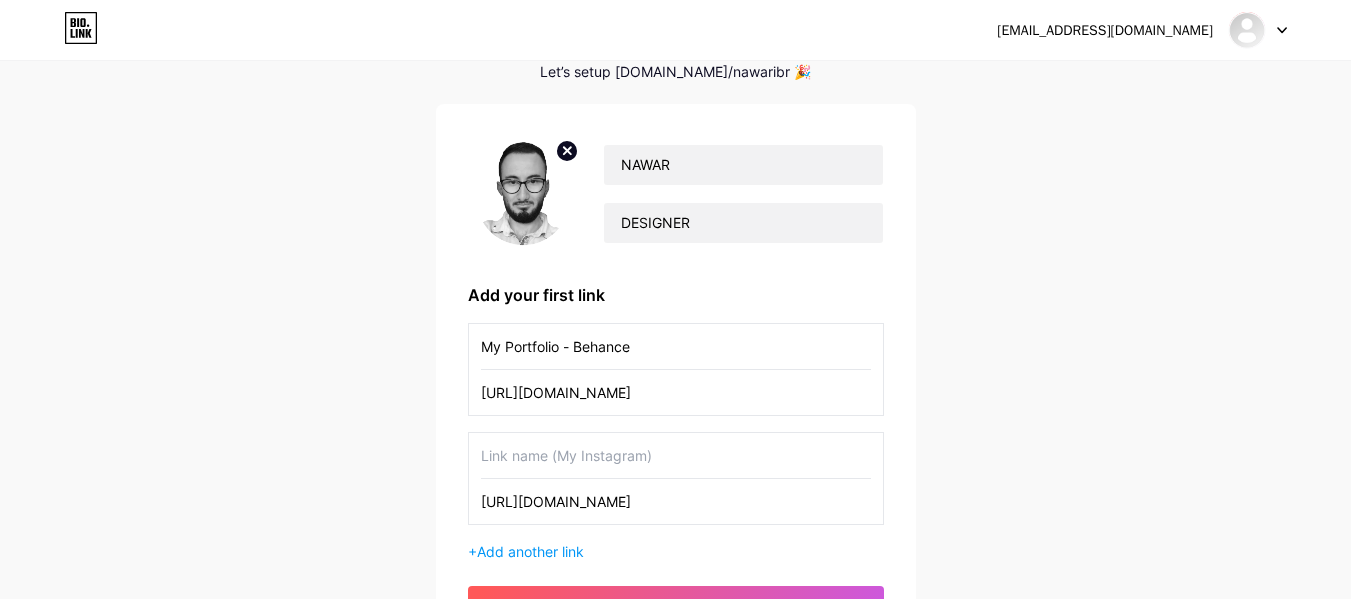 type on "[URL][DOMAIN_NAME]" 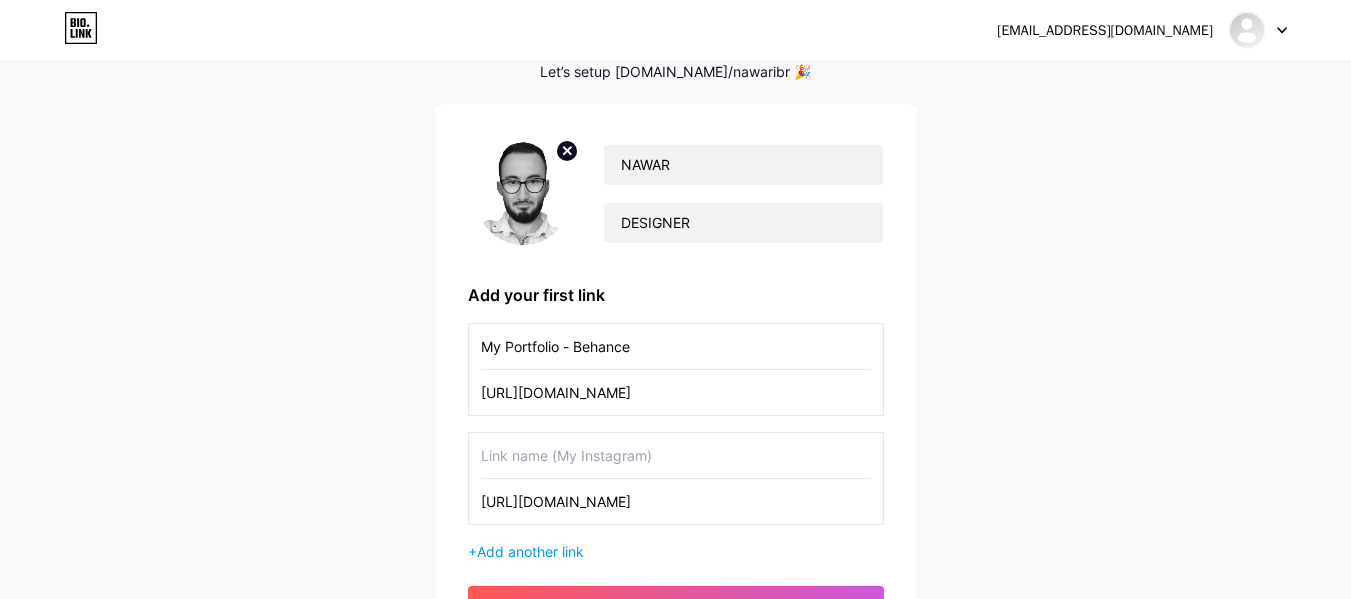scroll, scrollTop: 0, scrollLeft: 0, axis: both 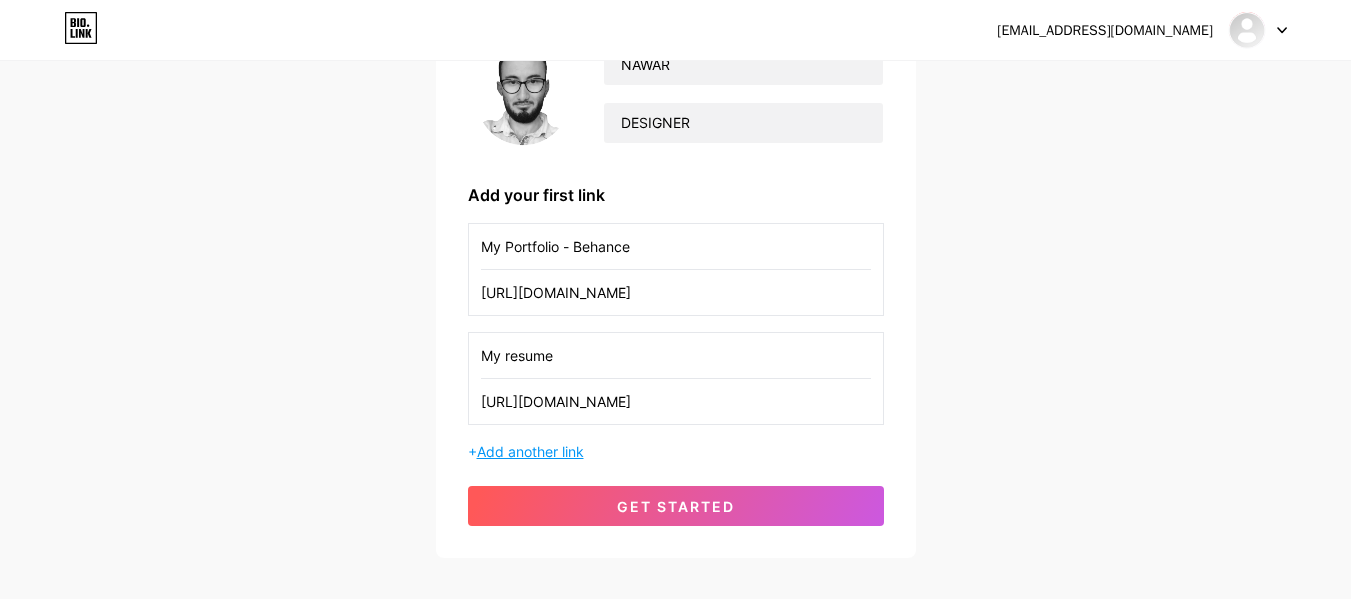 type on "My resume" 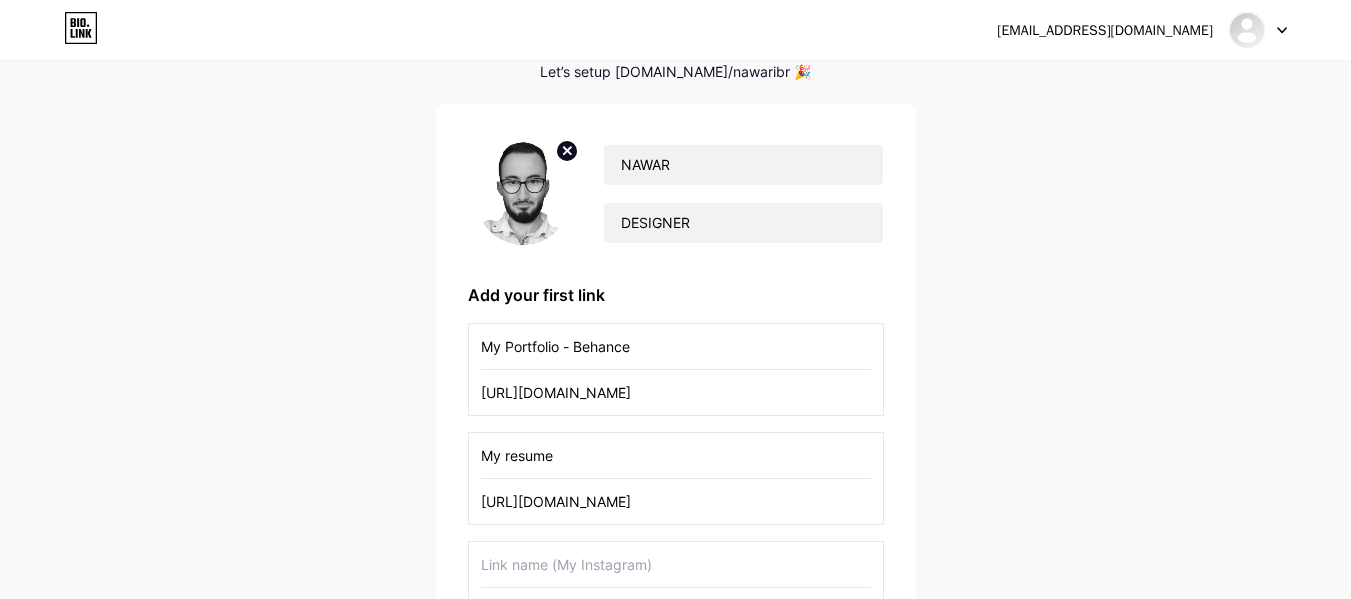 scroll, scrollTop: 200, scrollLeft: 0, axis: vertical 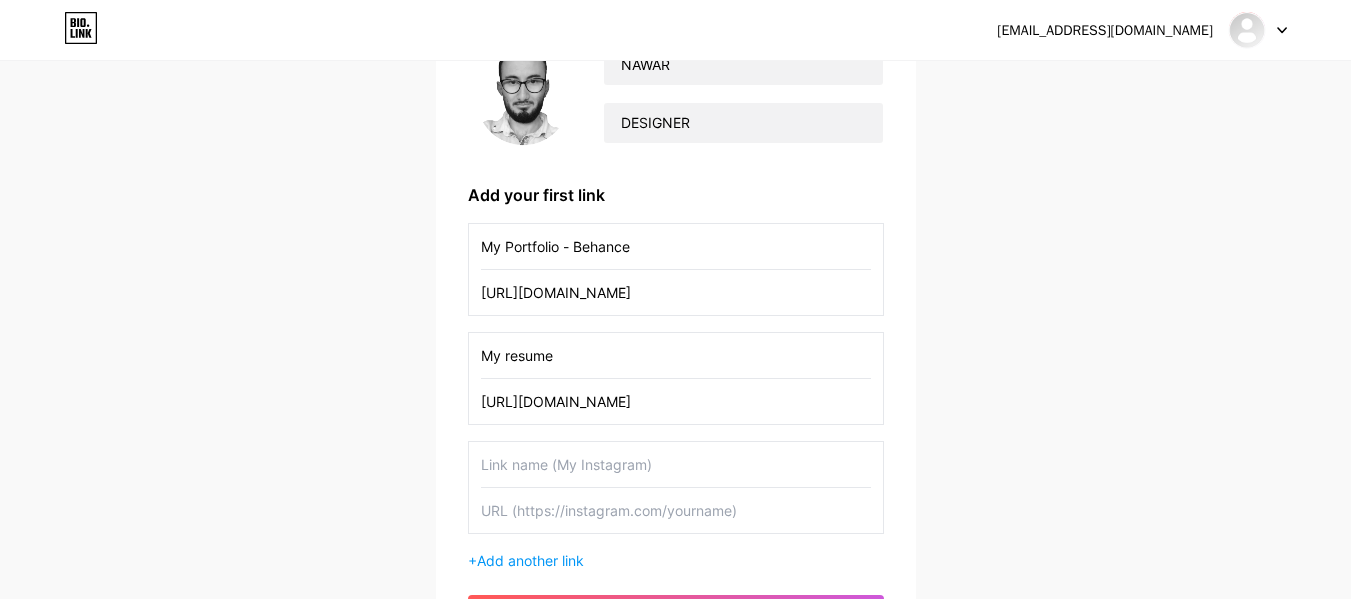 click at bounding box center [676, 510] 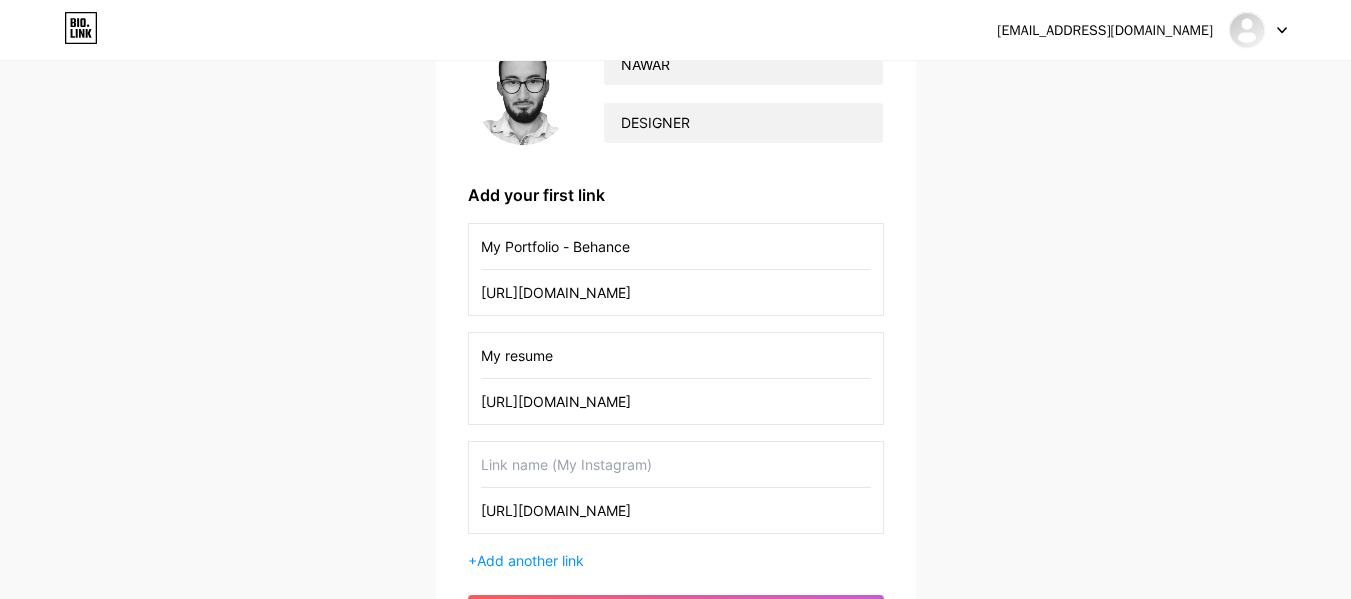 type on "[URL][DOMAIN_NAME]" 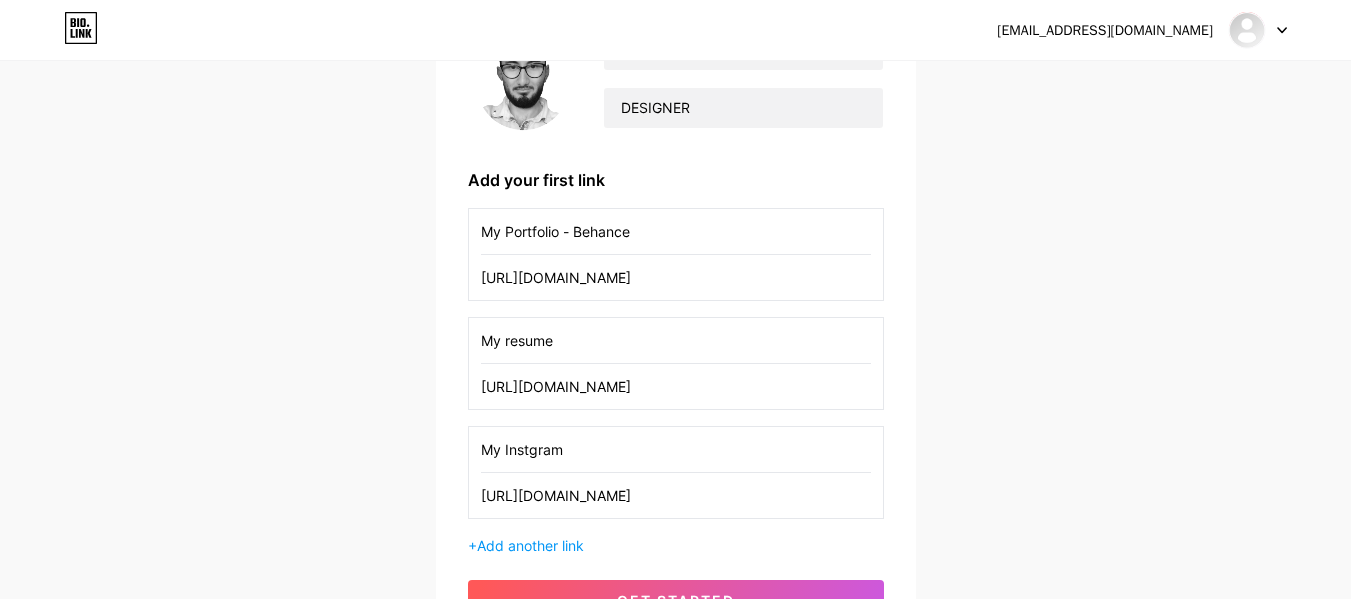 scroll, scrollTop: 400, scrollLeft: 0, axis: vertical 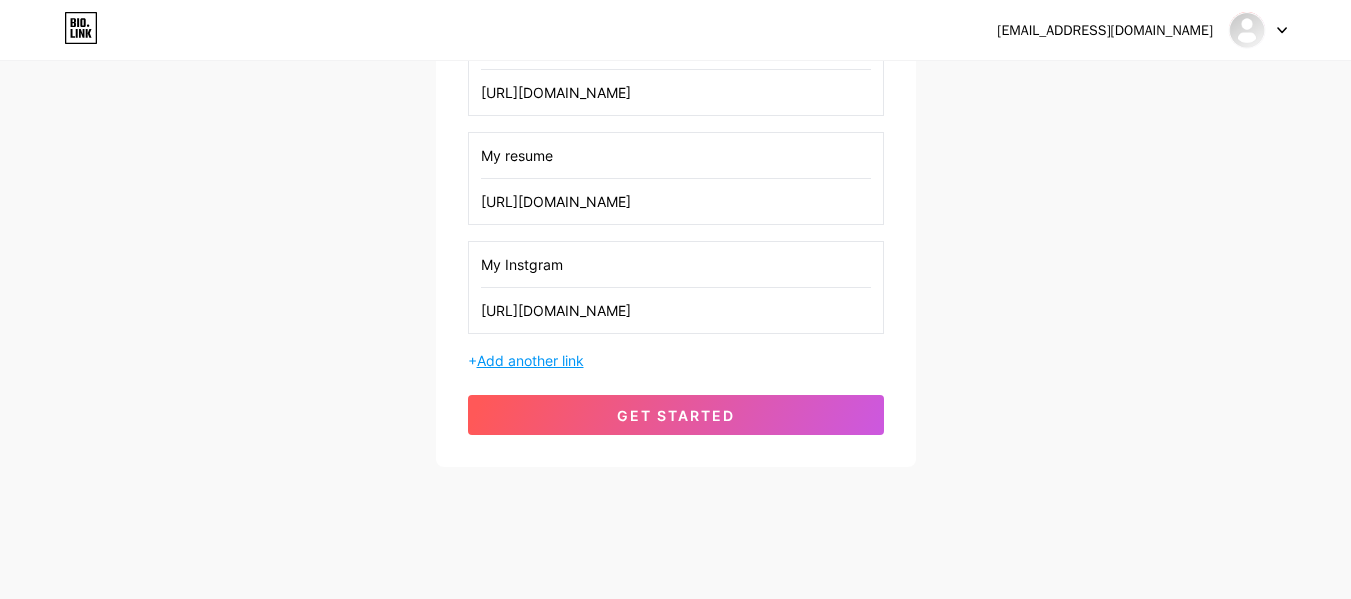 type on "My Instgram" 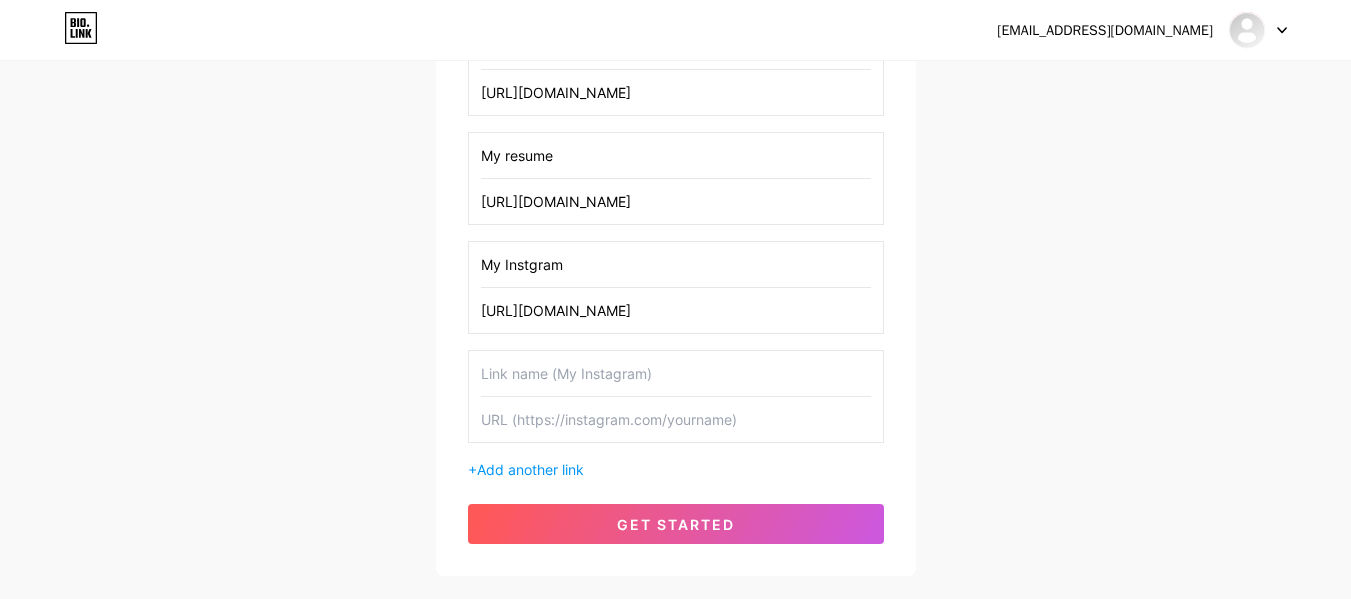click at bounding box center [676, 373] 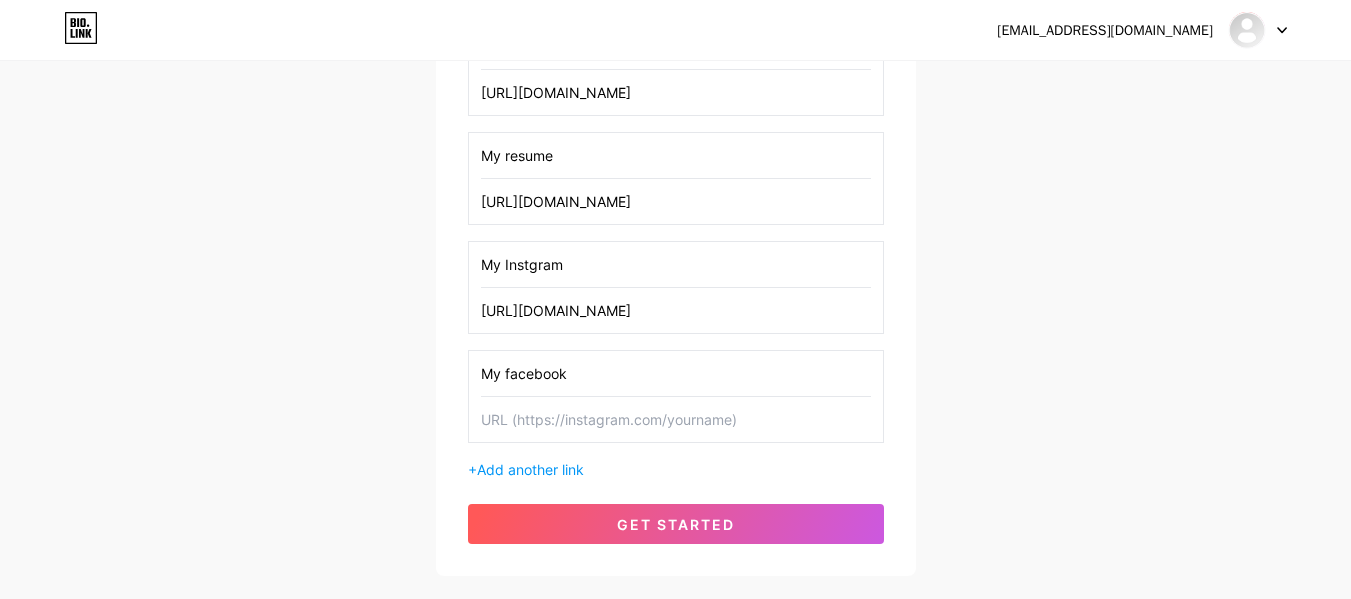 type on "My facebook" 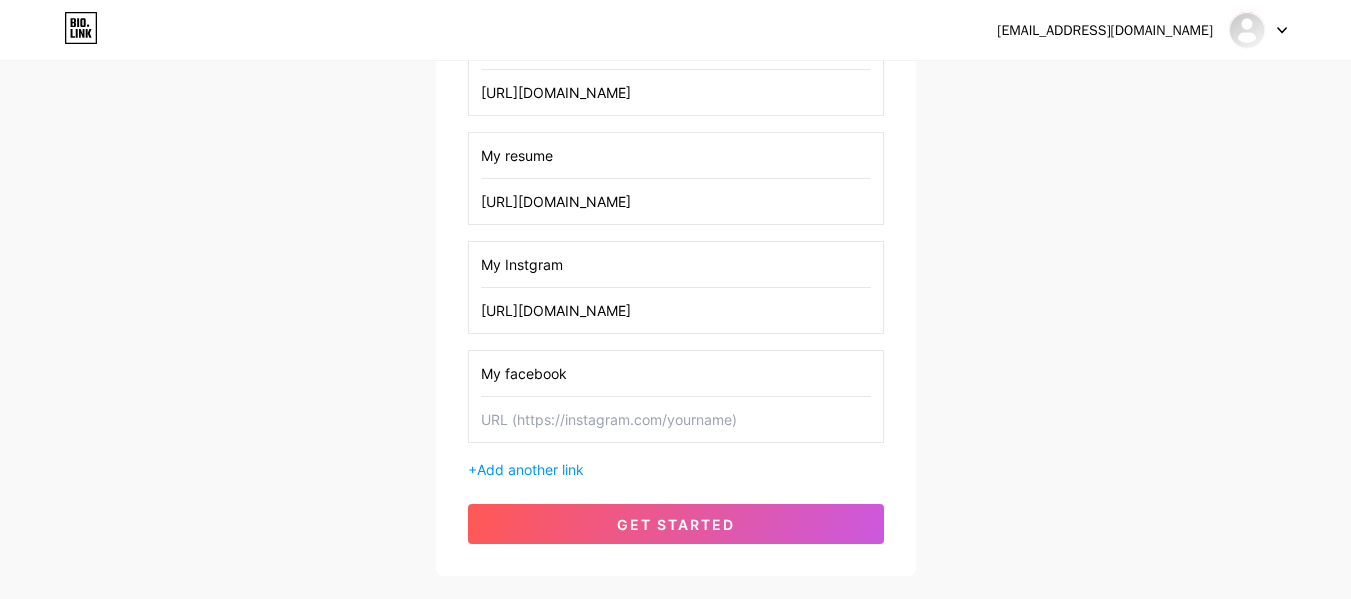 click at bounding box center [676, 419] 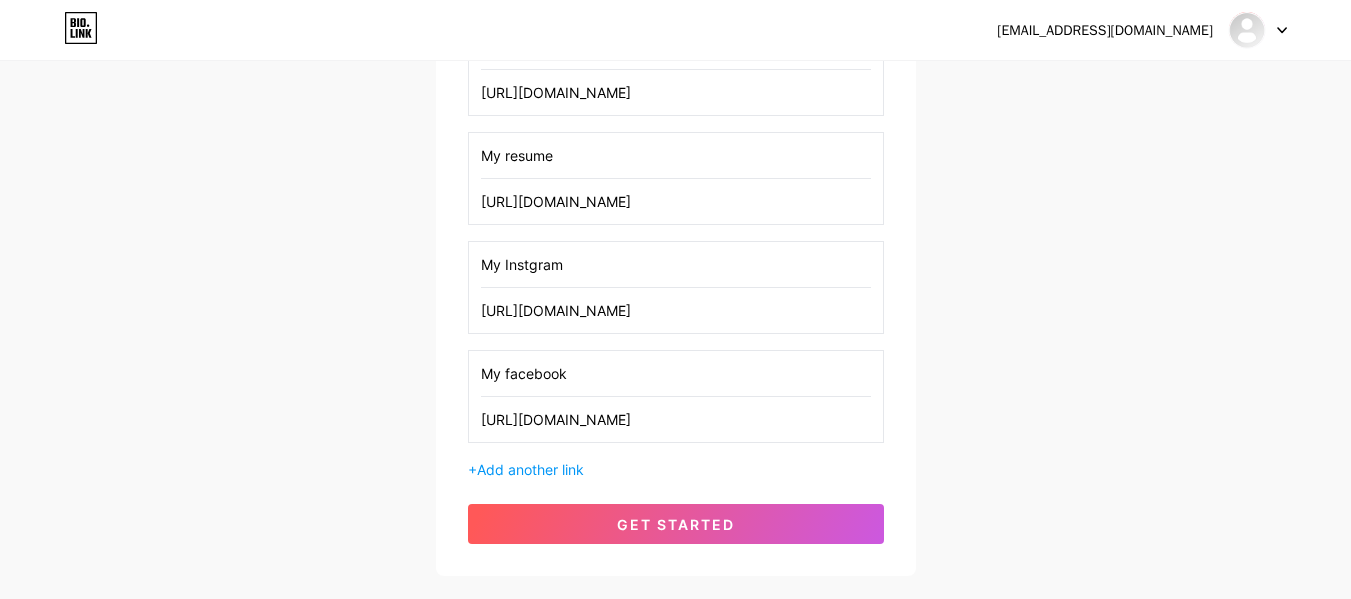 type on "[URL][DOMAIN_NAME]" 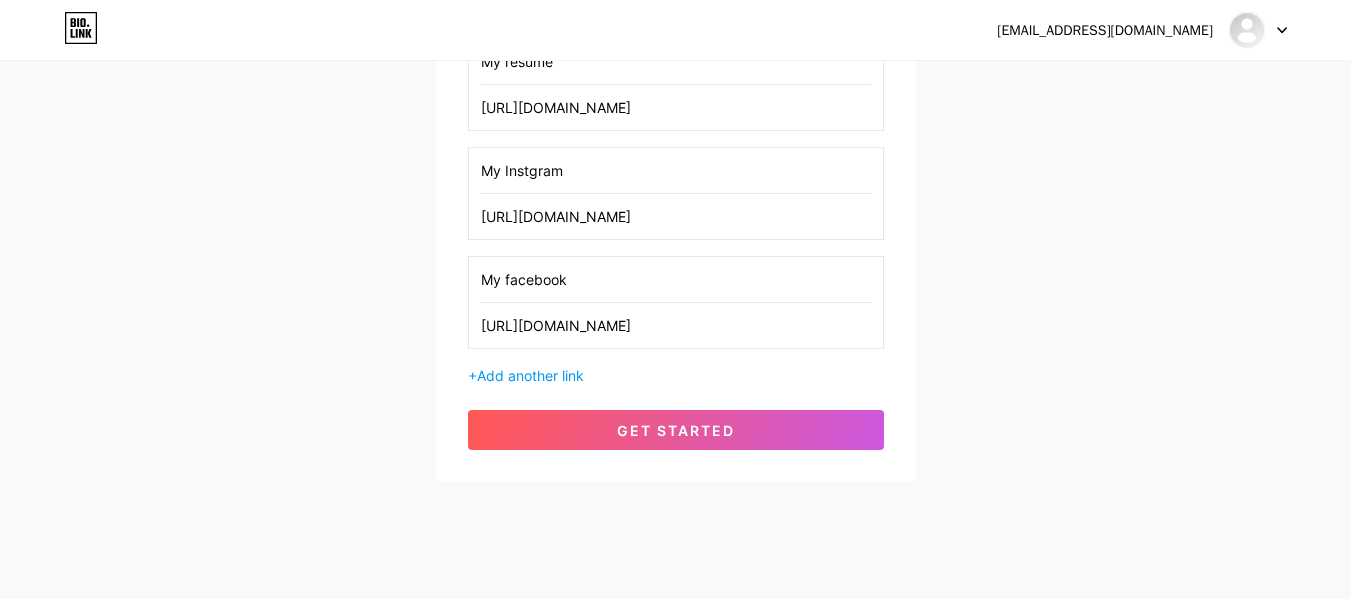 scroll, scrollTop: 500, scrollLeft: 0, axis: vertical 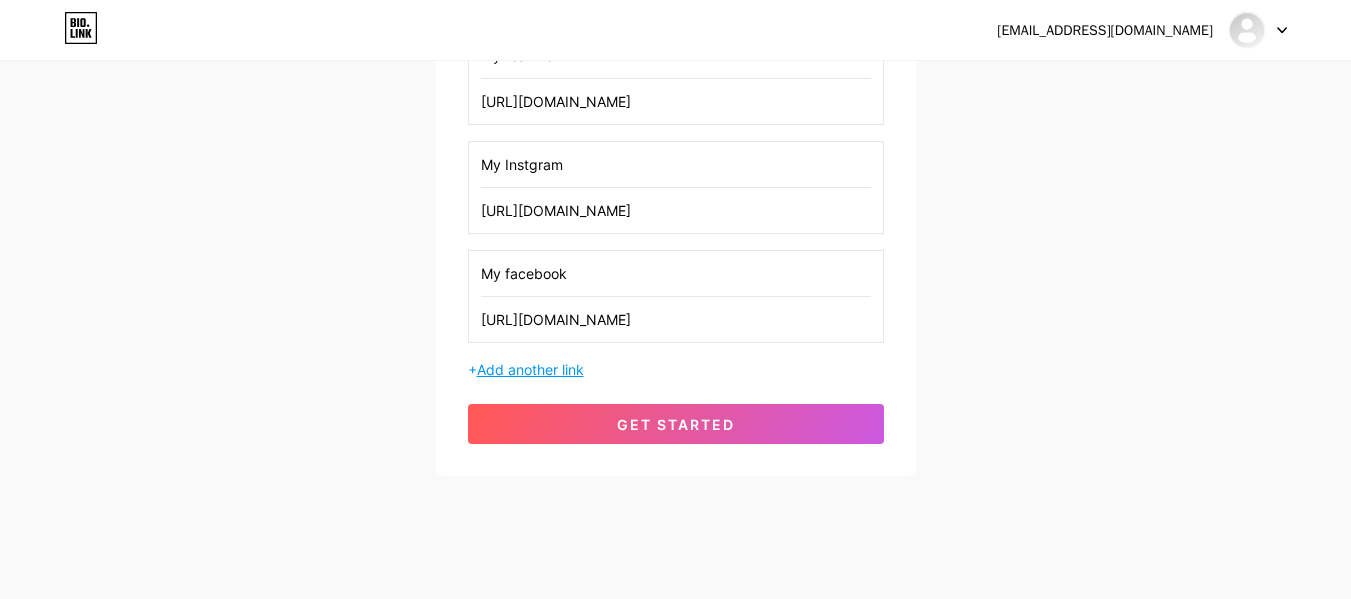 click on "+  Add another link" at bounding box center (676, 369) 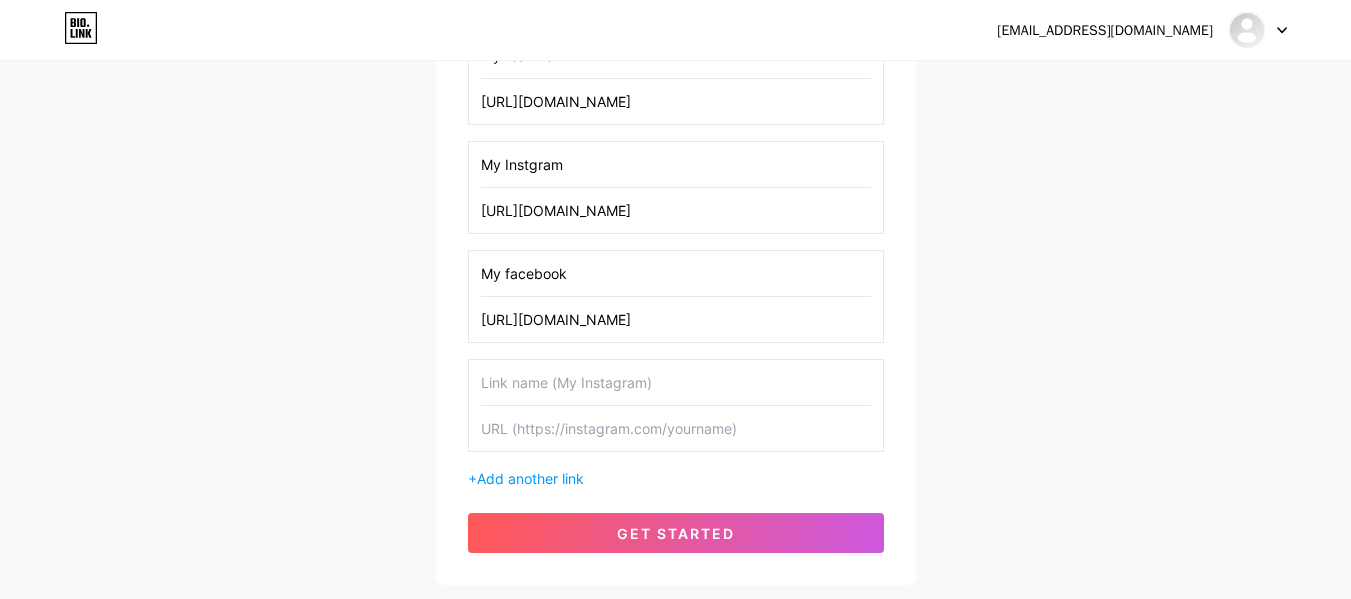 click at bounding box center [676, 382] 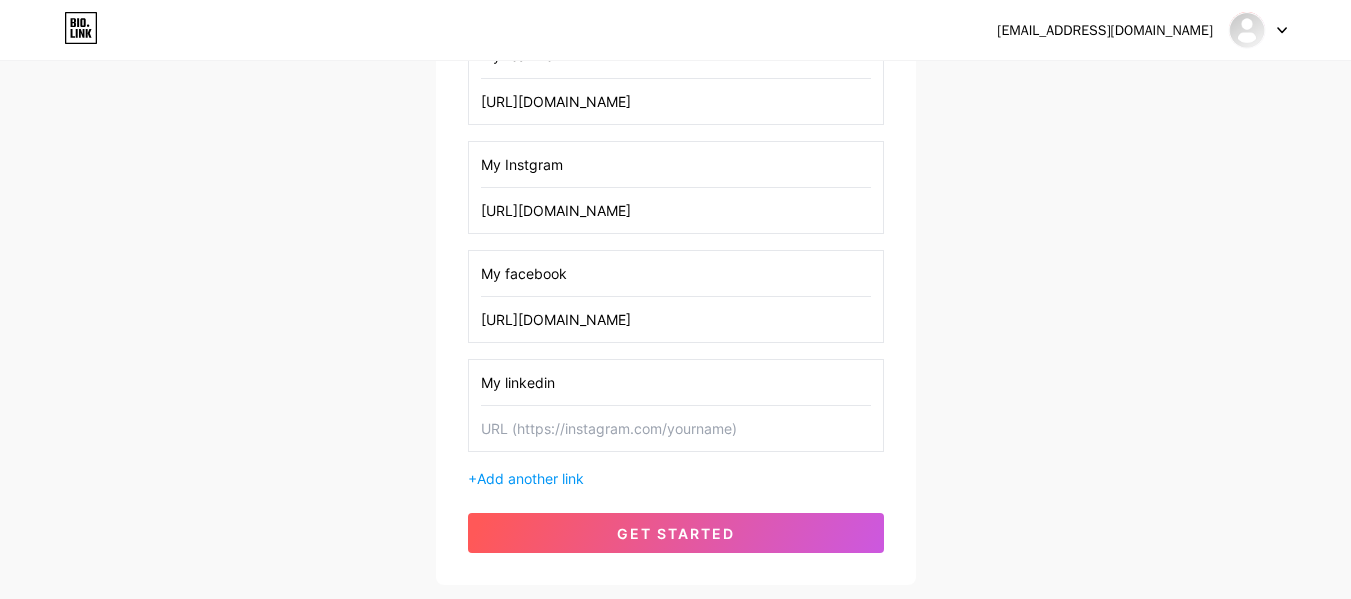 type on "My linkedin" 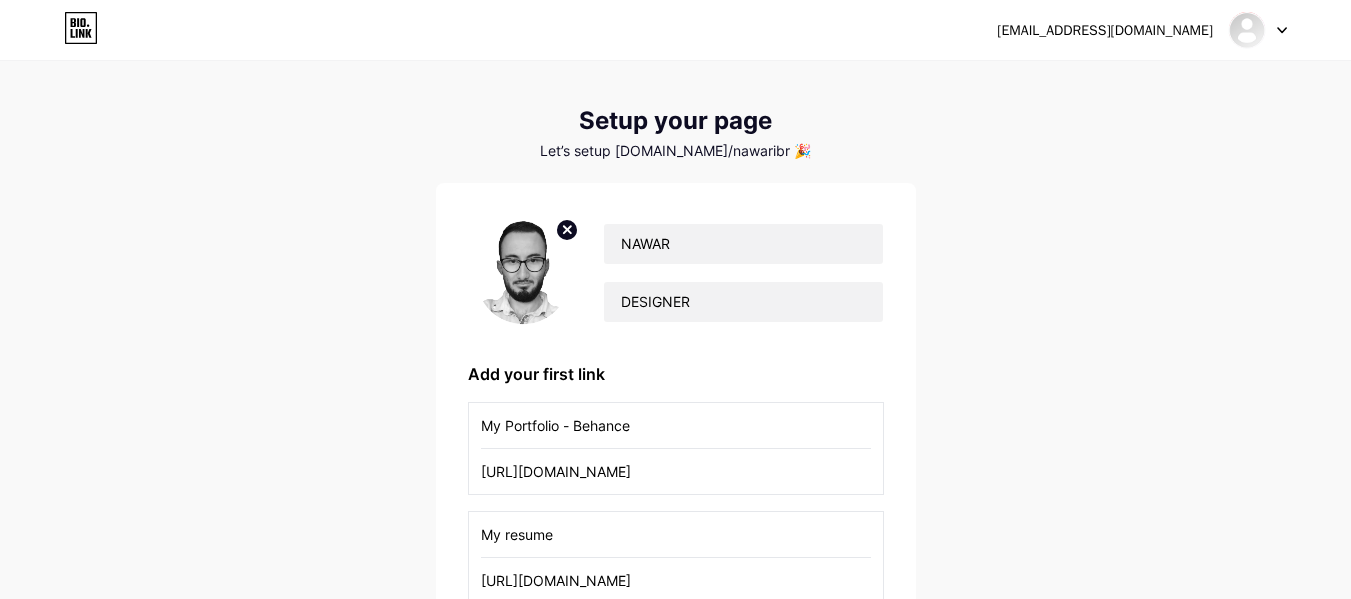 scroll, scrollTop: 0, scrollLeft: 0, axis: both 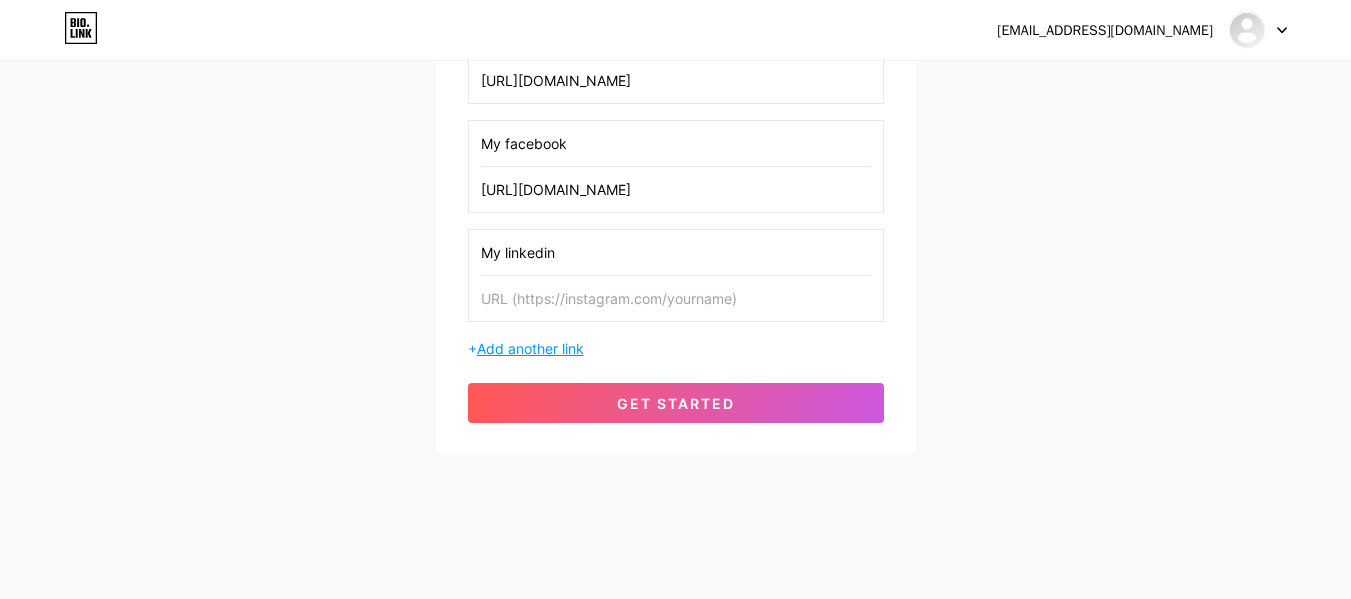 click on "Add another link" at bounding box center (530, 348) 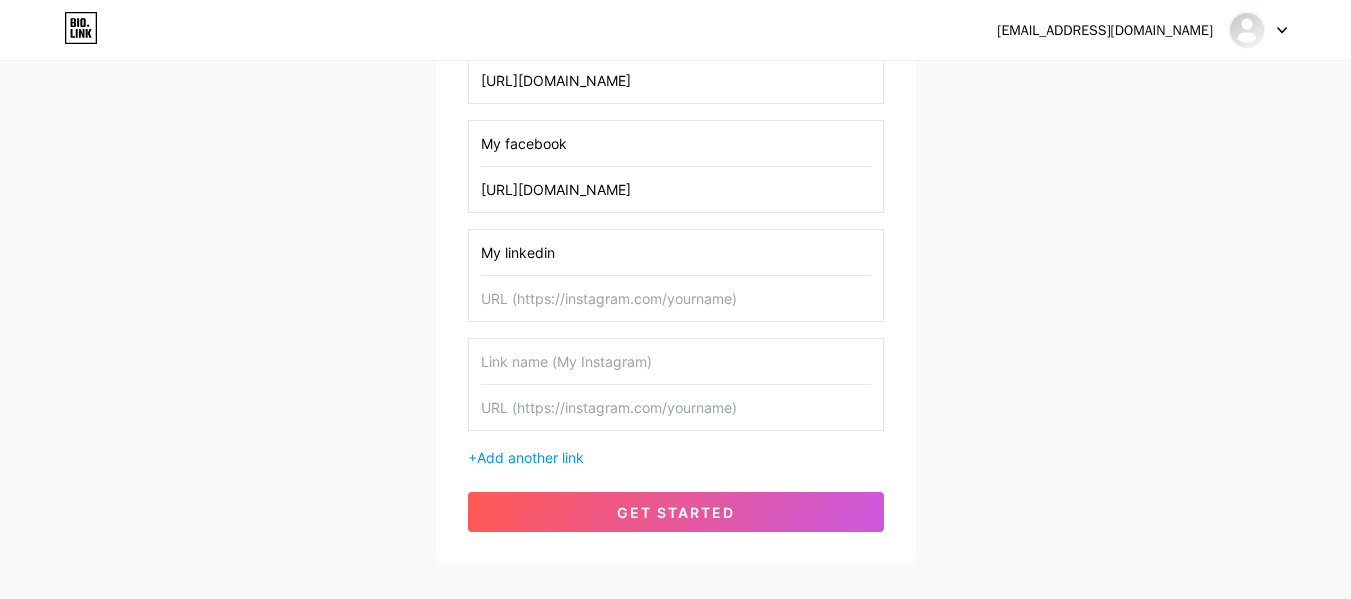 click at bounding box center (676, 361) 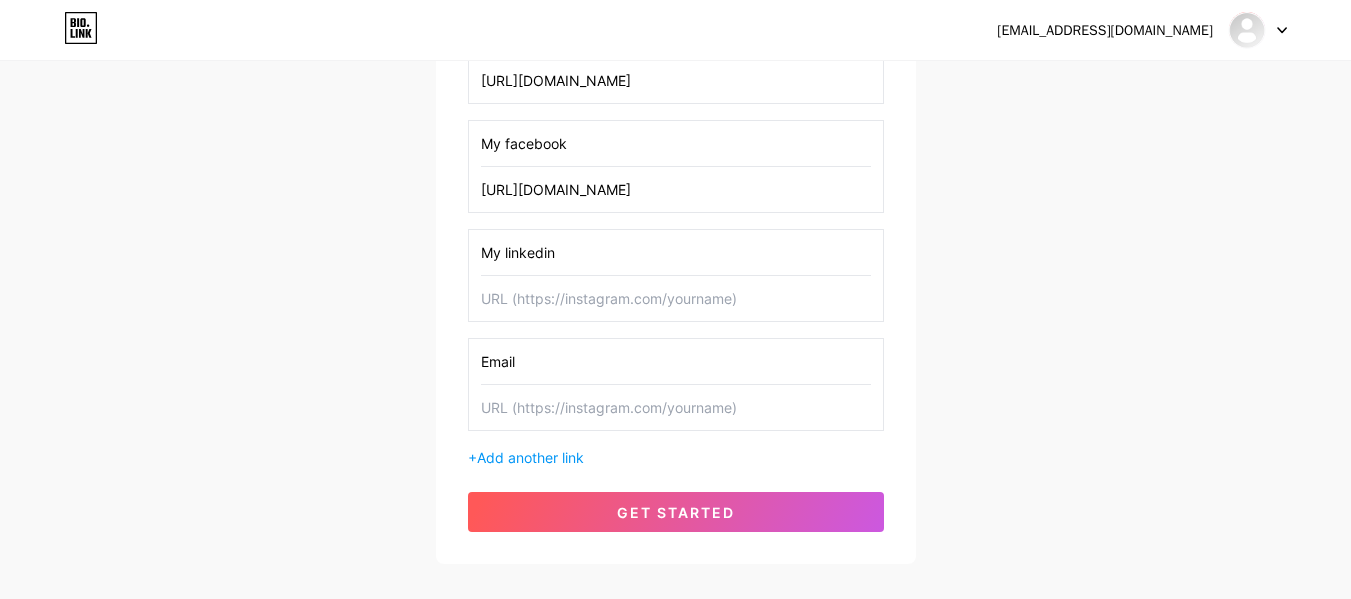 type on "Email" 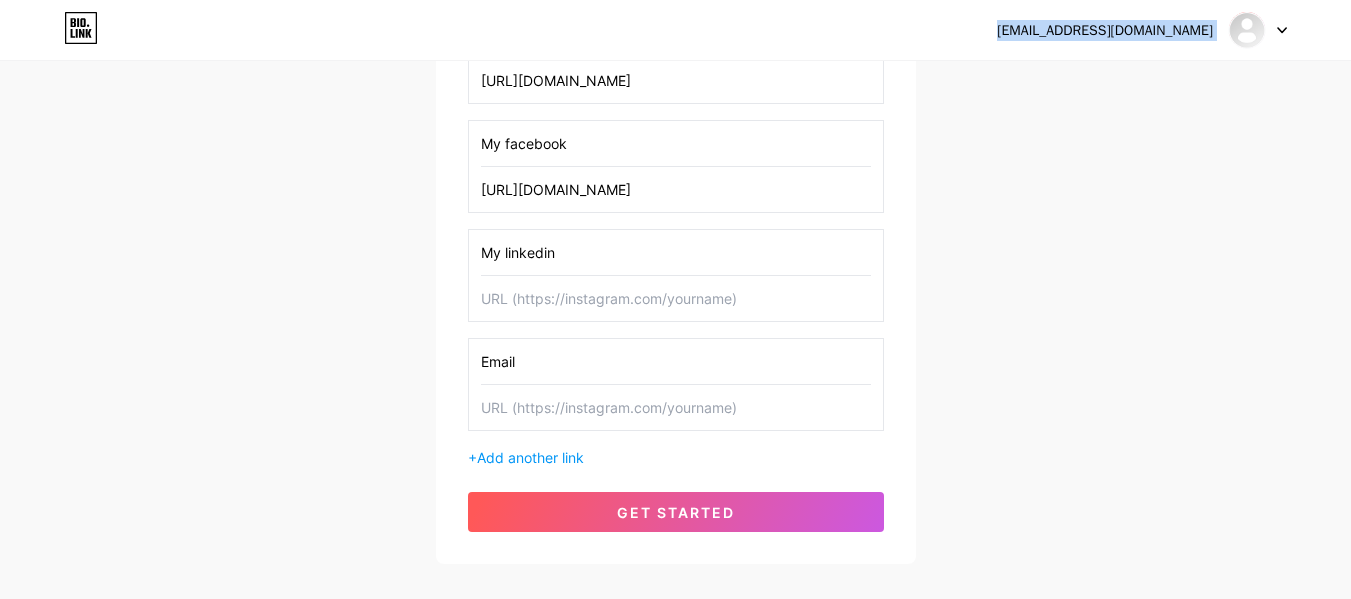 drag, startPoint x: 1019, startPoint y: 30, endPoint x: 1225, endPoint y: 38, distance: 206.15529 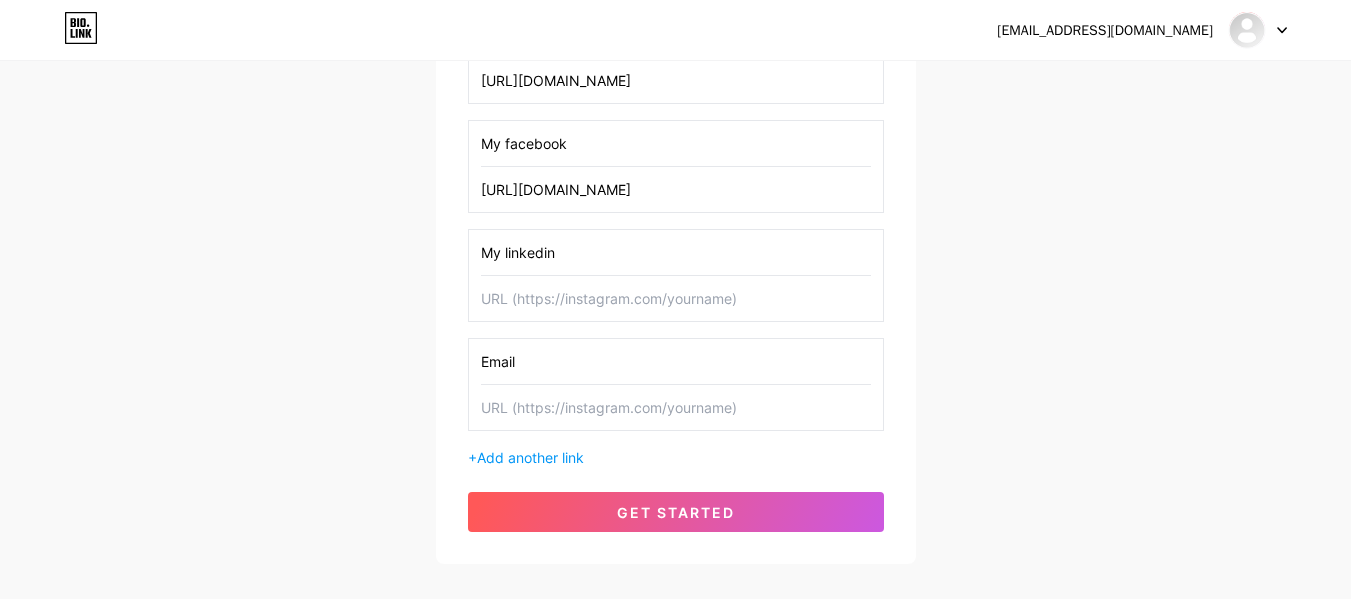 click at bounding box center (676, 407) 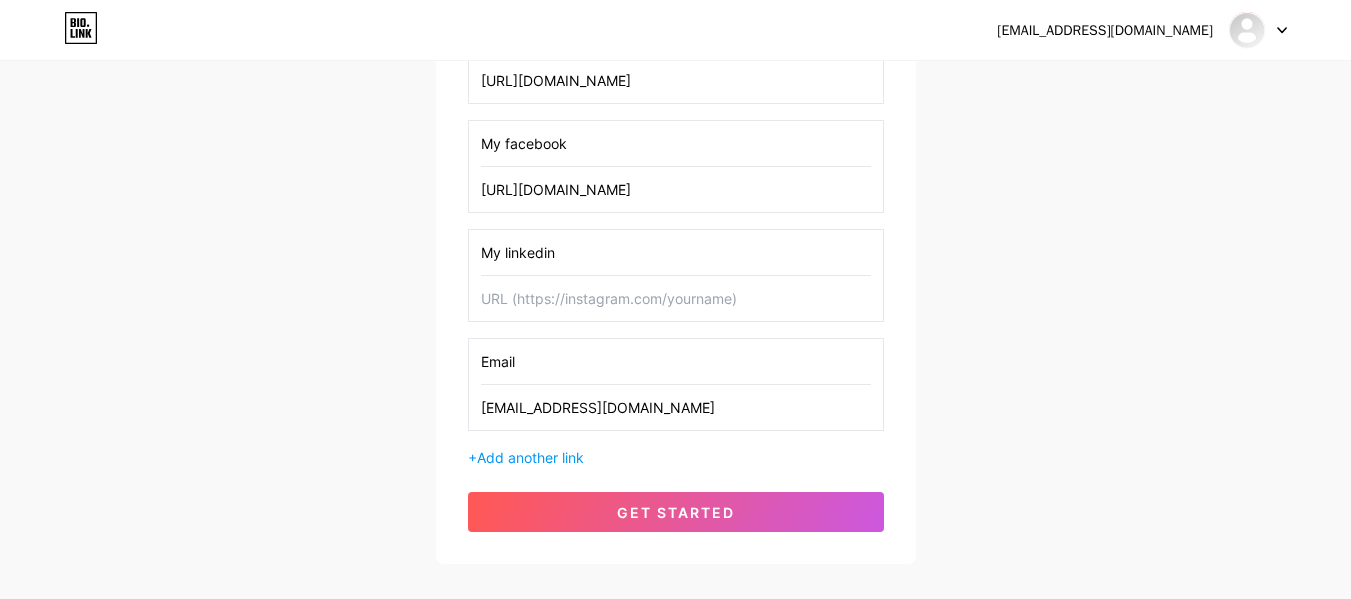 type on "[EMAIL_ADDRESS][DOMAIN_NAME]" 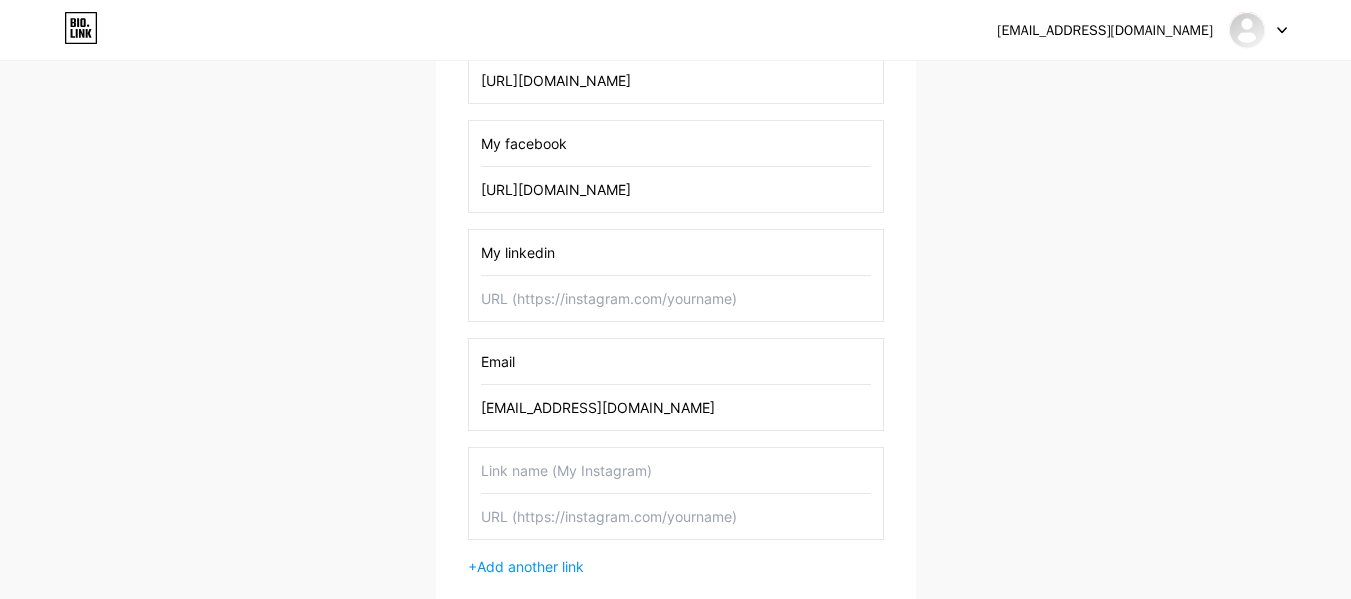 click at bounding box center (676, 470) 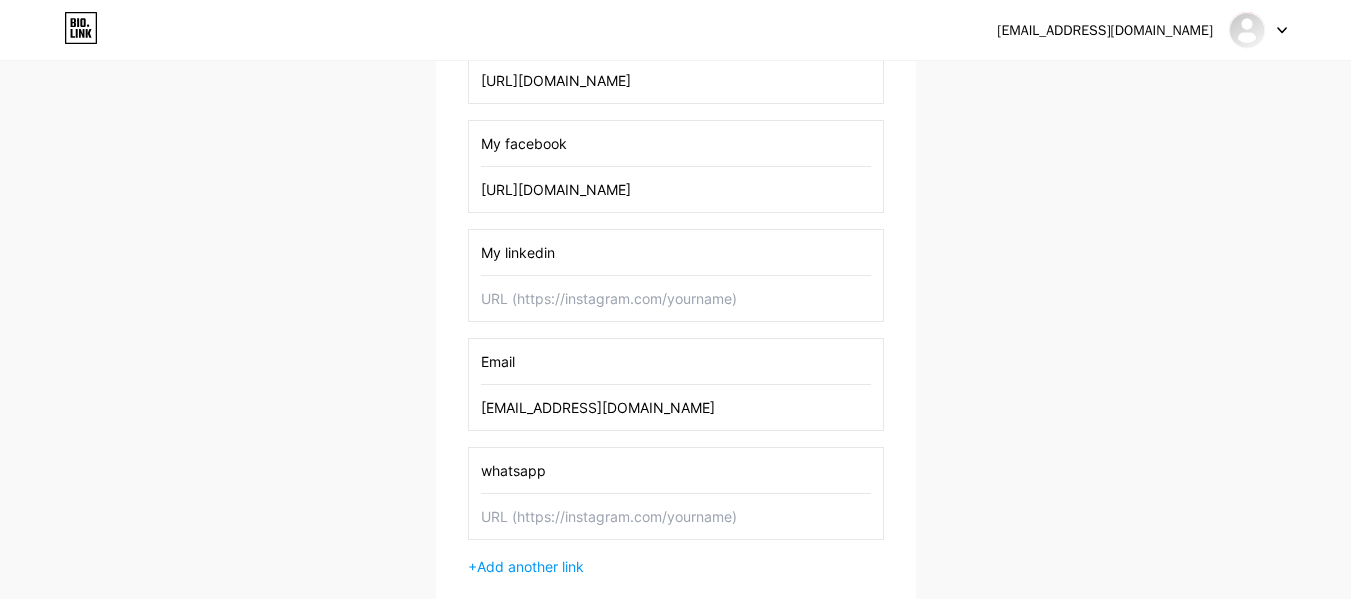 click on "whatsapp" at bounding box center [676, 470] 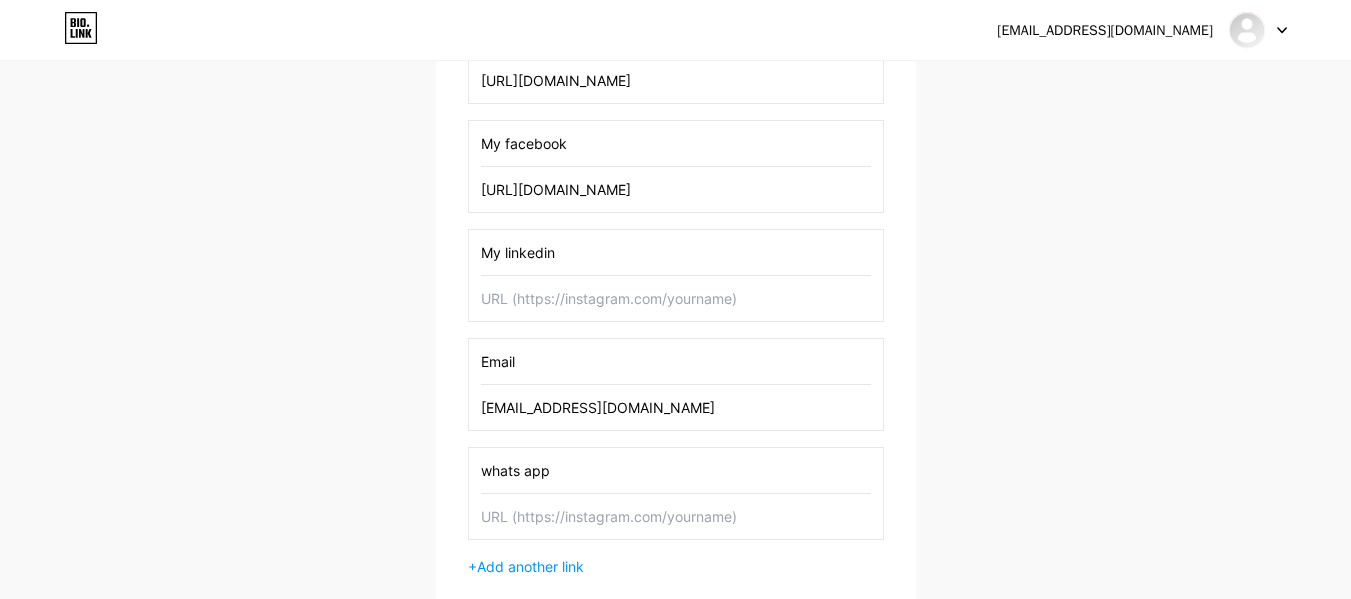 click on "whats app" at bounding box center (676, 470) 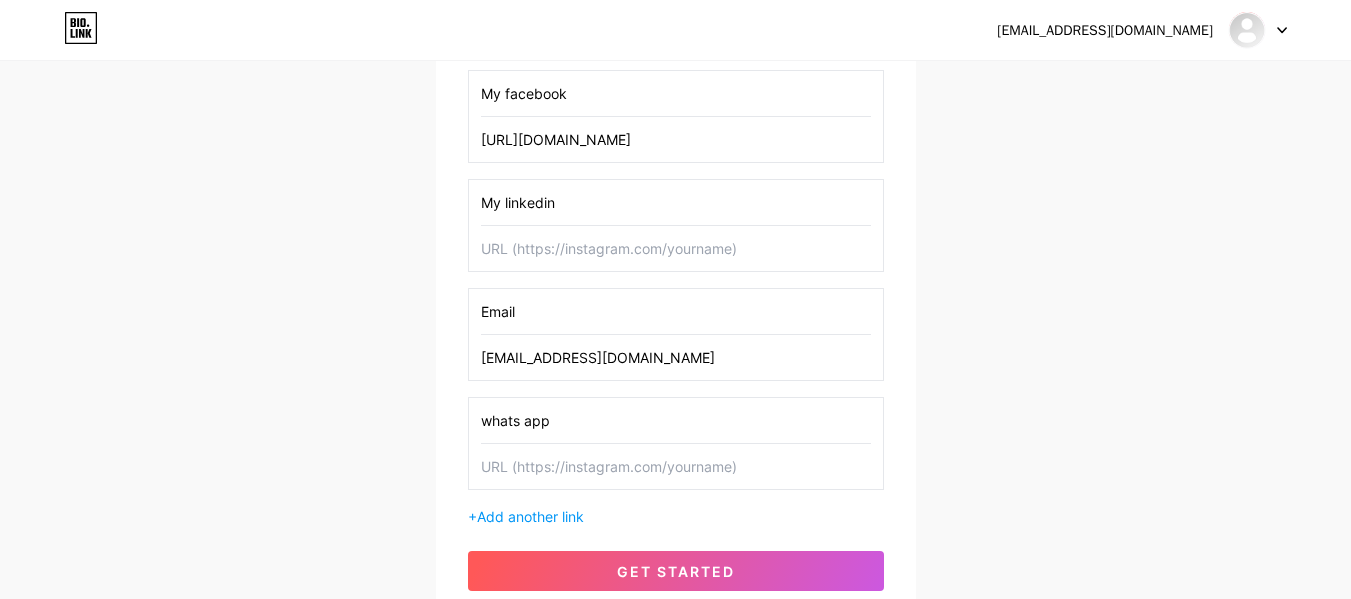 scroll, scrollTop: 730, scrollLeft: 0, axis: vertical 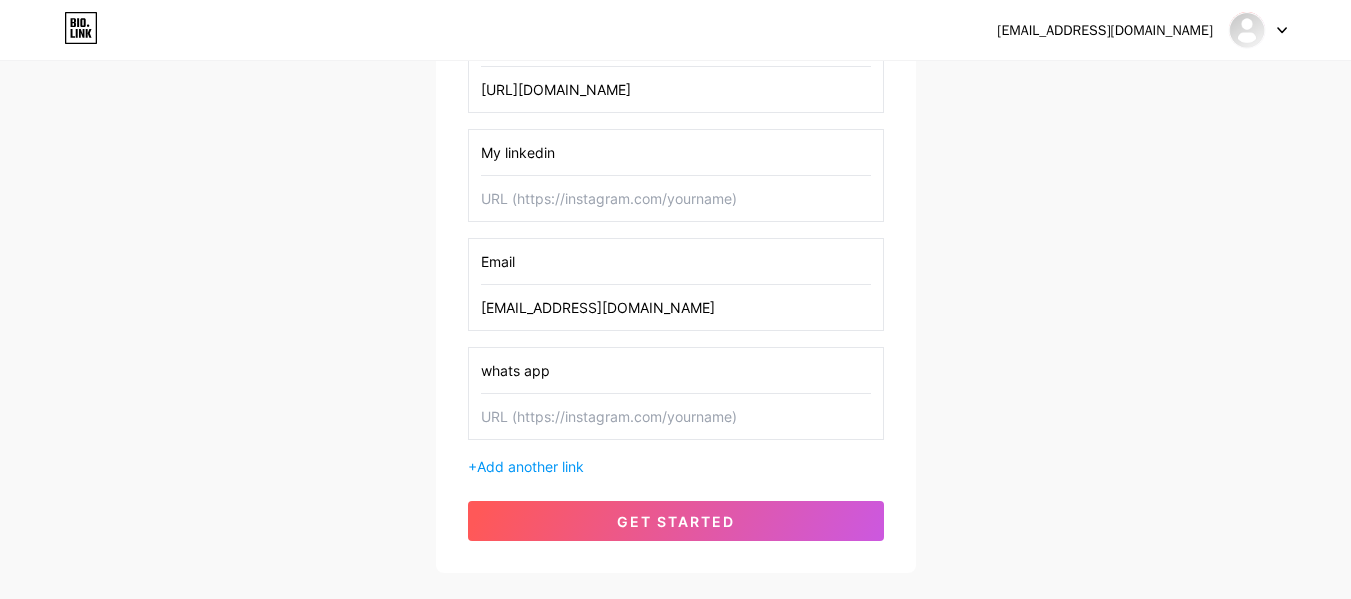 type on "whats app" 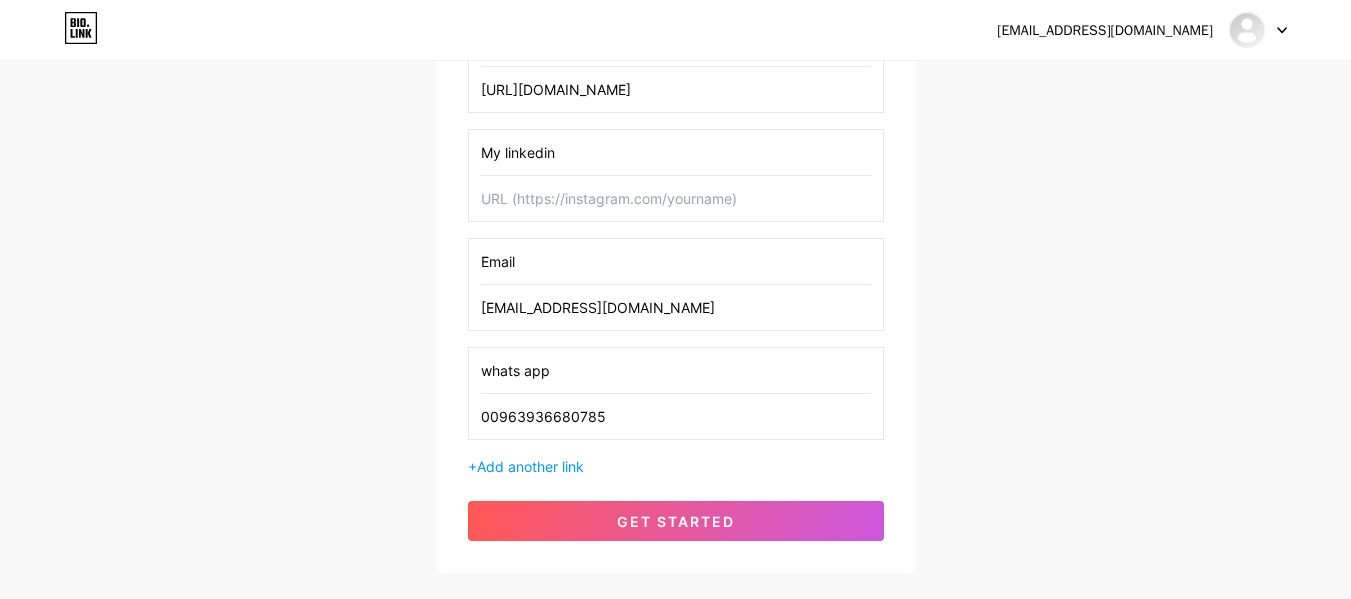type on "00963936680785" 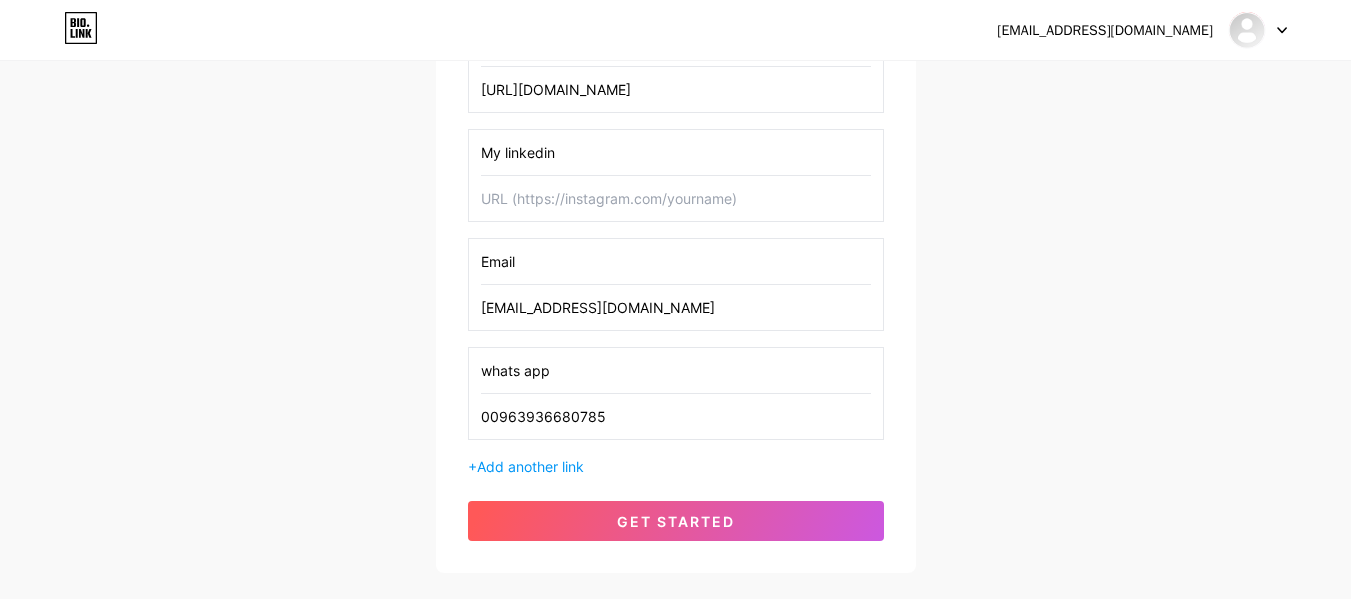 click at bounding box center [676, 198] 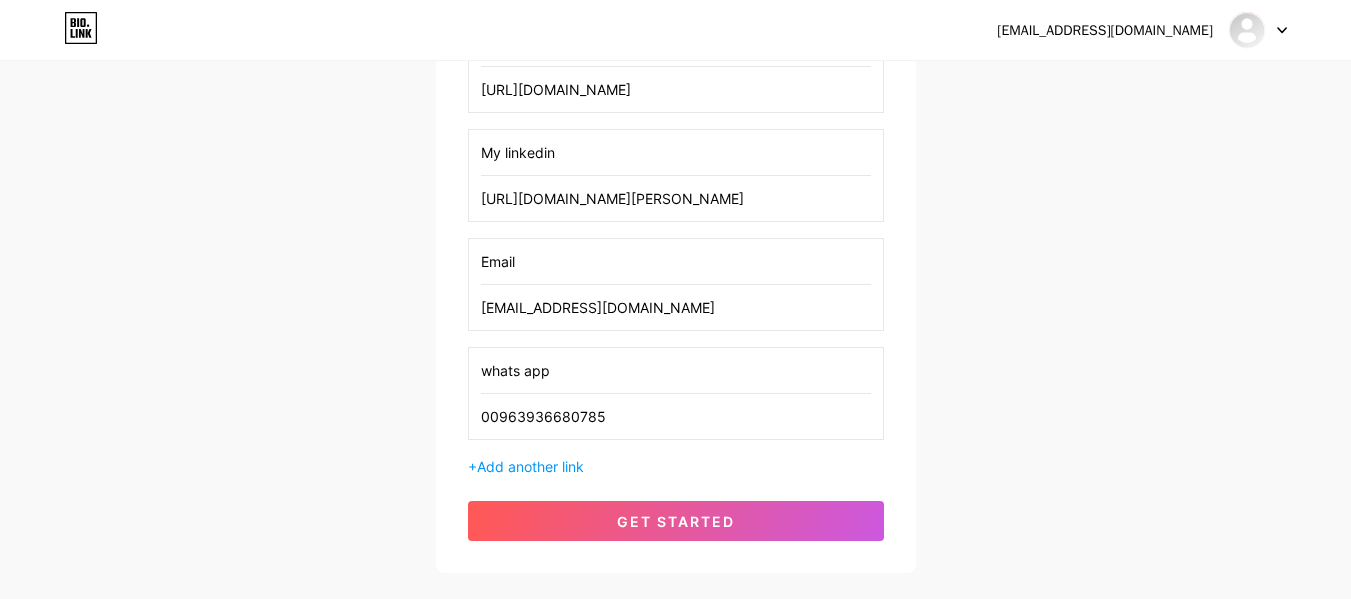 type on "[URL][DOMAIN_NAME][PERSON_NAME]" 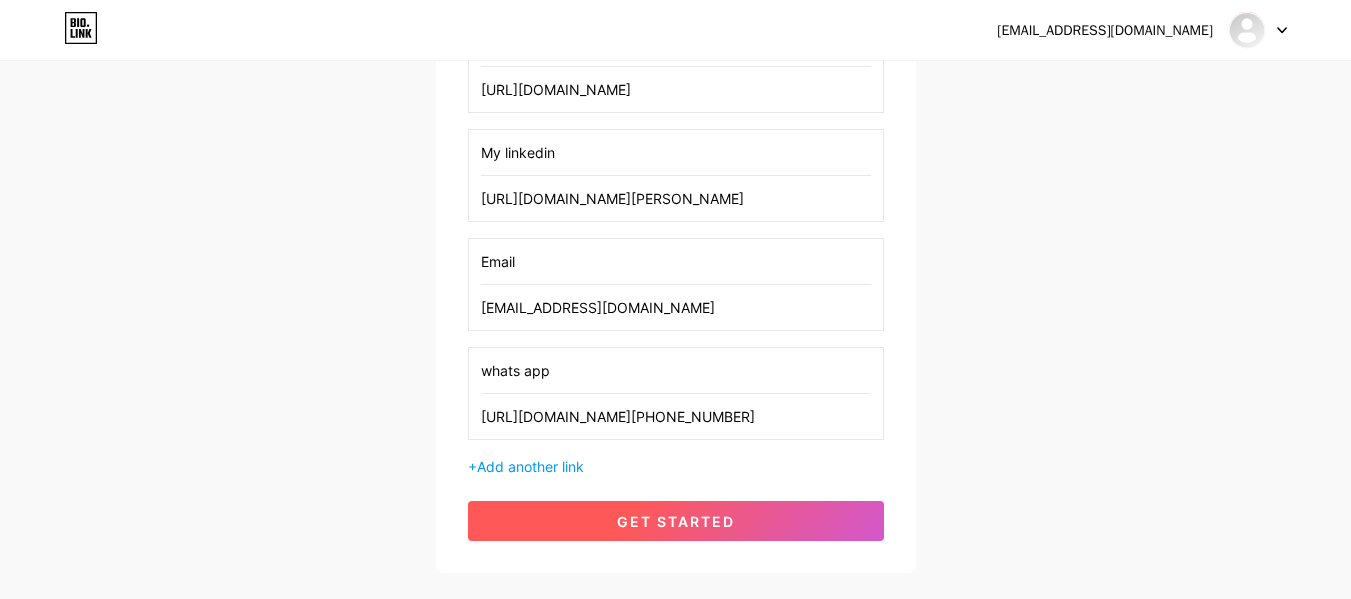 type on "[URL][DOMAIN_NAME][PHONE_NUMBER]" 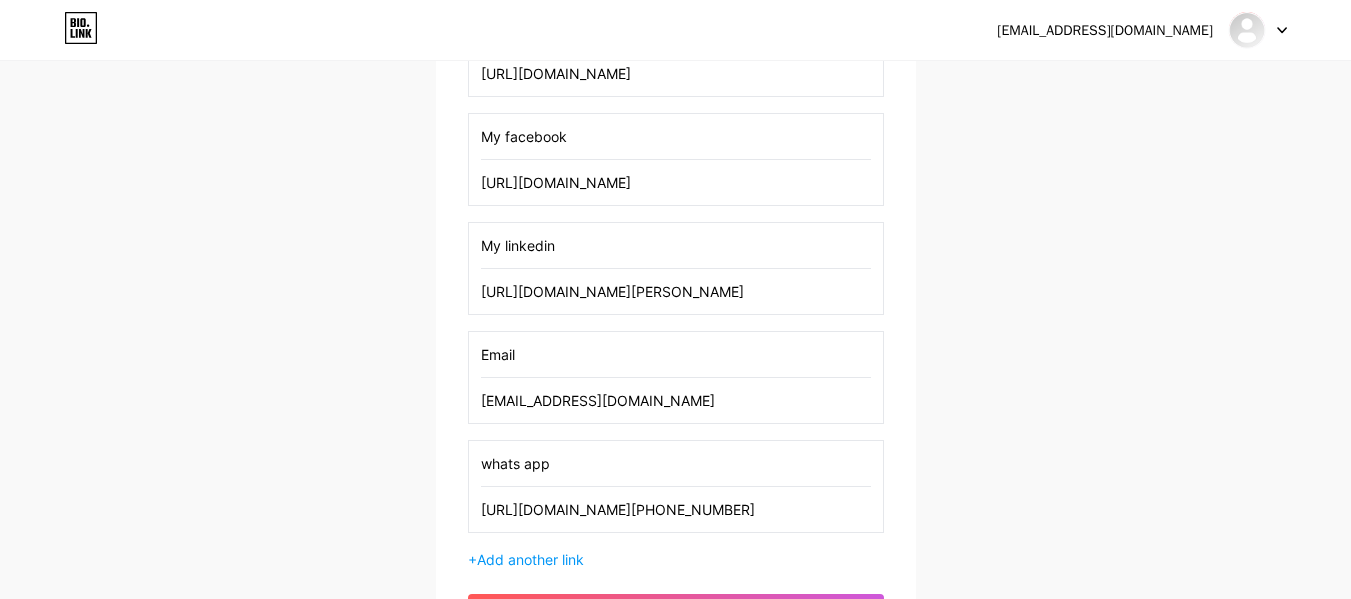 scroll, scrollTop: 530, scrollLeft: 0, axis: vertical 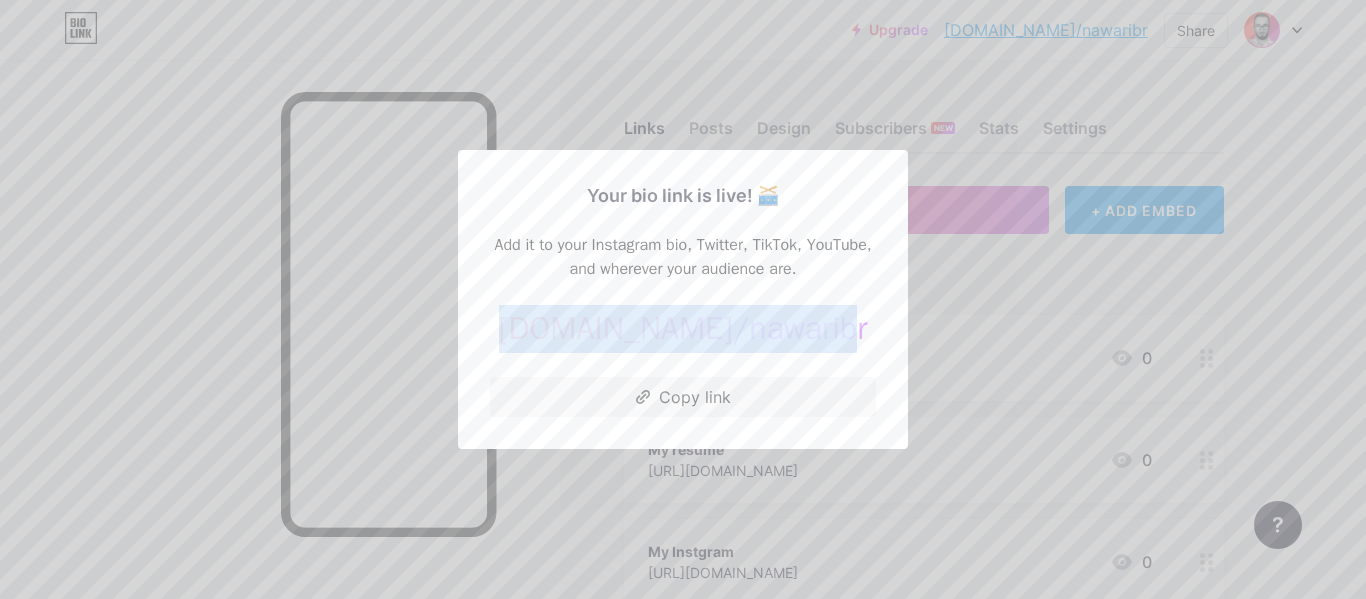 drag, startPoint x: 790, startPoint y: 329, endPoint x: 558, endPoint y: 339, distance: 232.21542 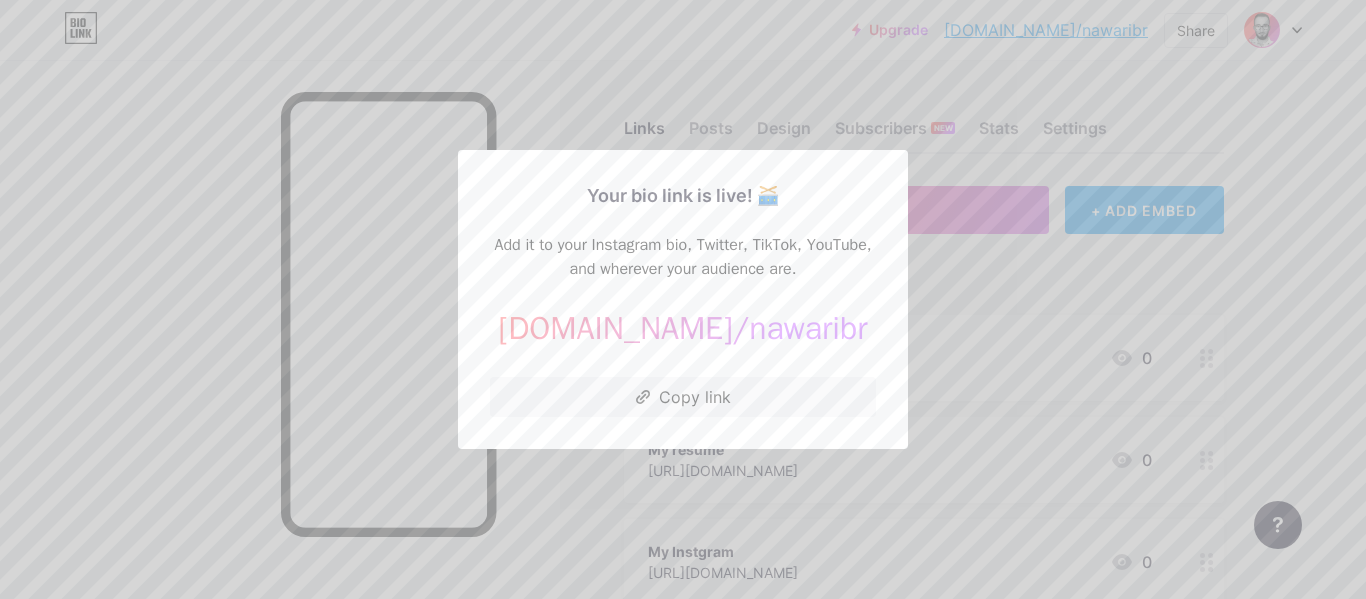 click on "Your bio link is live! 🥁
Add it to your Instagram bio, Twitter, TikTok, YouTube, and wherever your audience are.
[DOMAIN_NAME]/ nawaribr   [URL][DOMAIN_NAME]      Copy link" at bounding box center (683, 299) 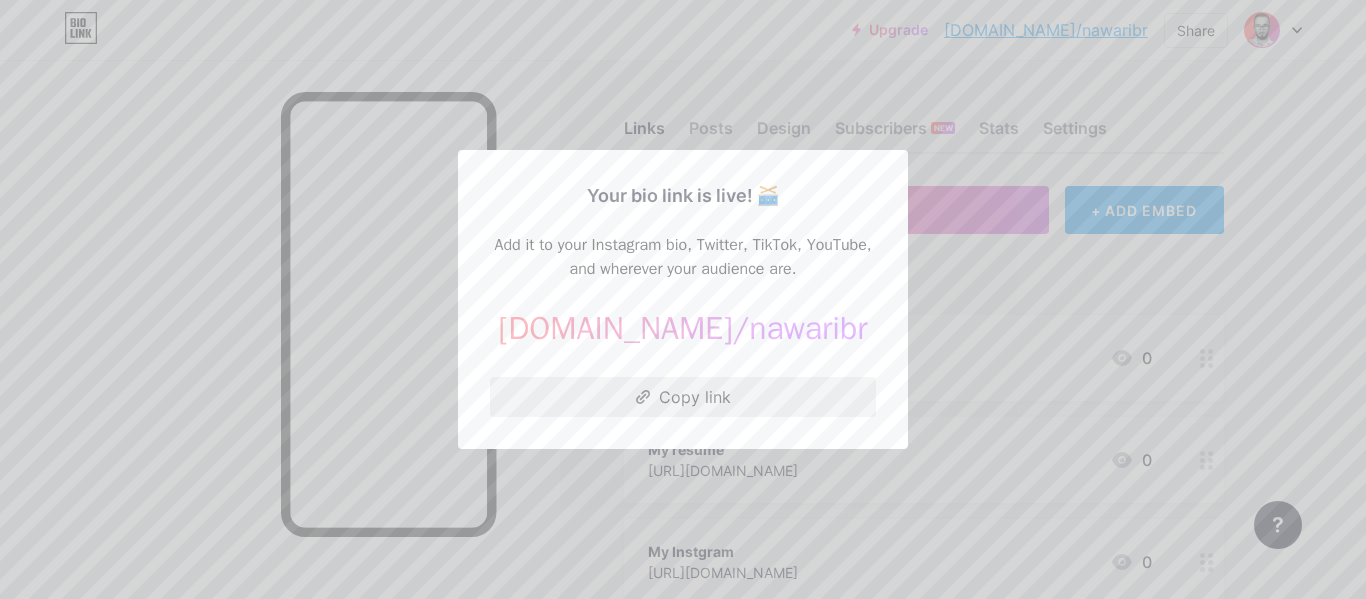click on "Copy link" at bounding box center [683, 397] 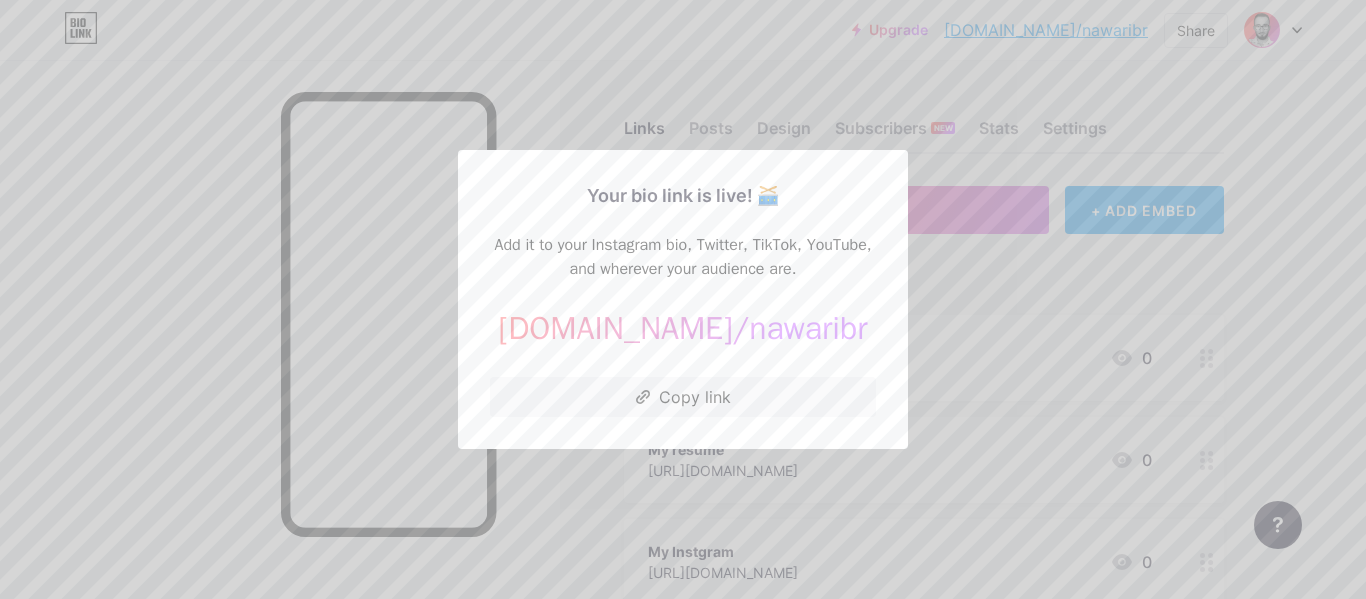 click at bounding box center [683, 299] 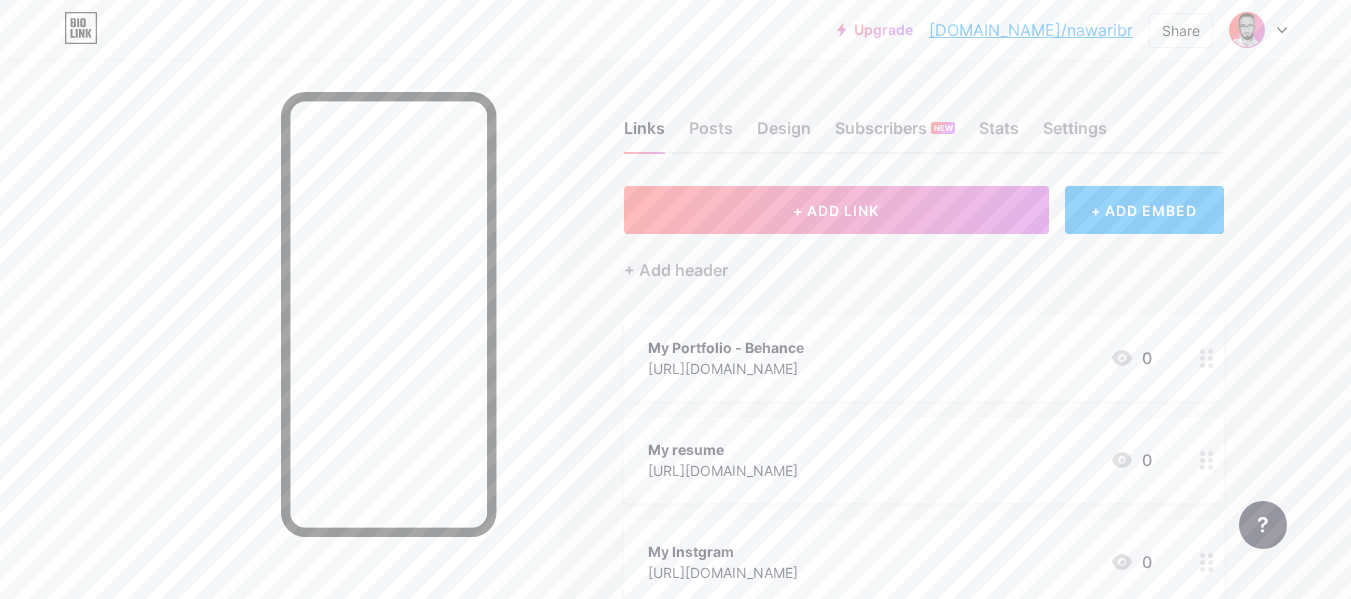 click 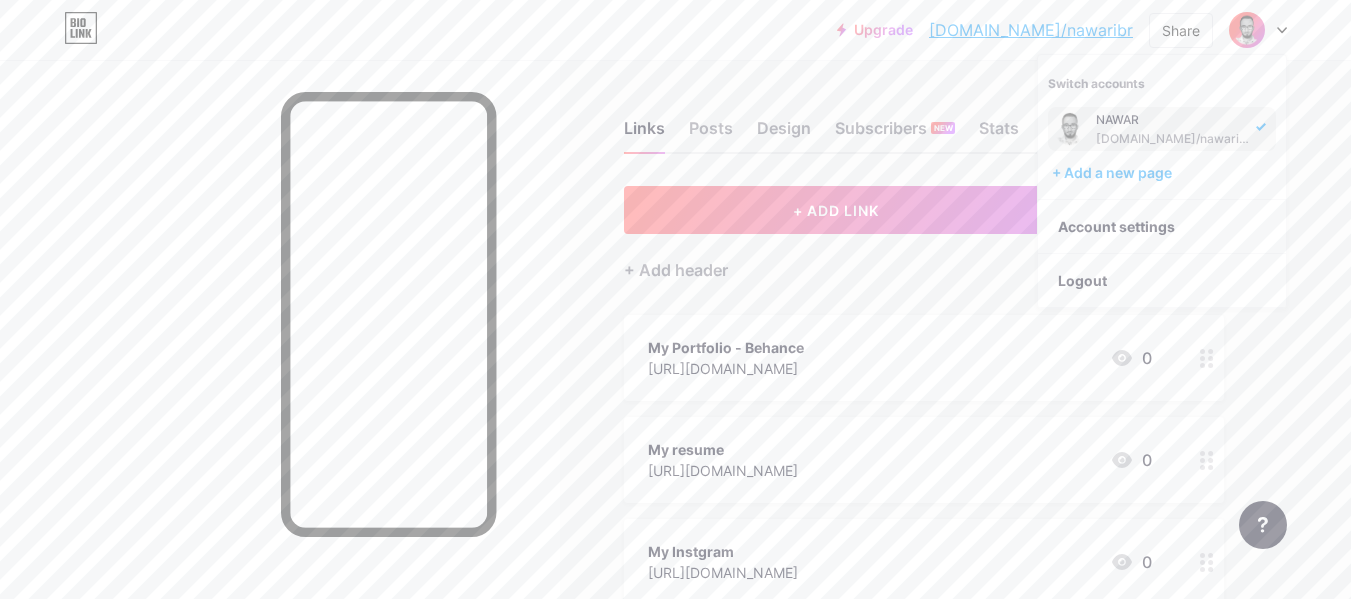 click on "+ Add header" at bounding box center [924, 258] 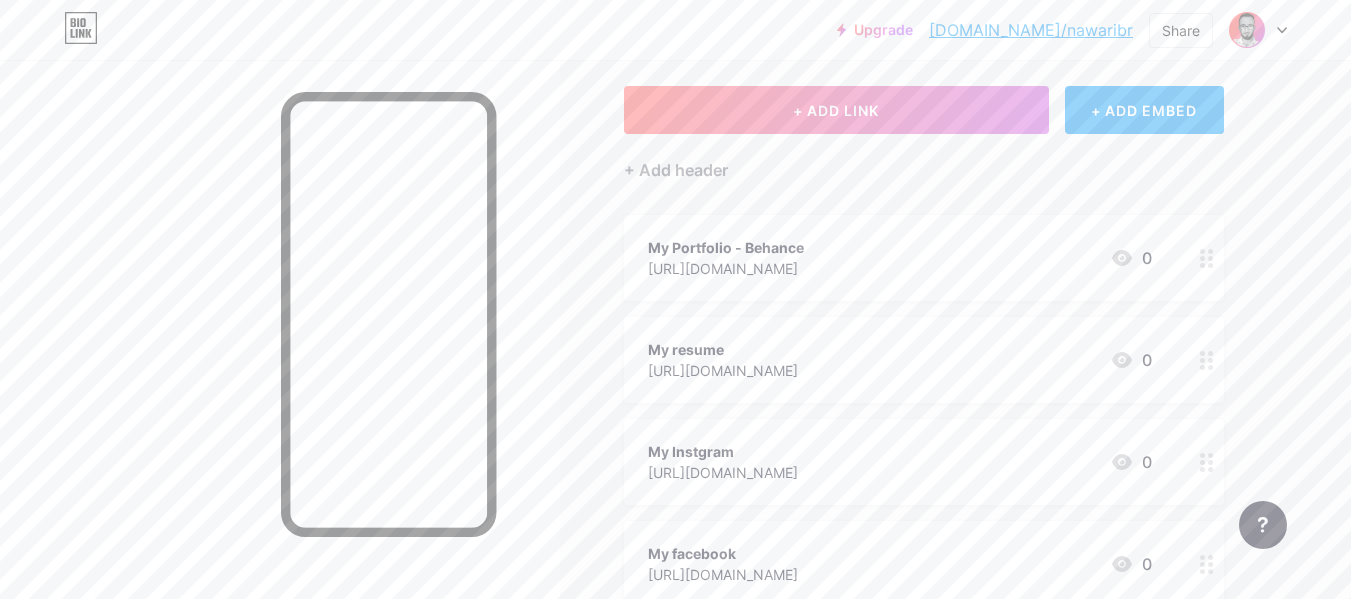scroll, scrollTop: 0, scrollLeft: 0, axis: both 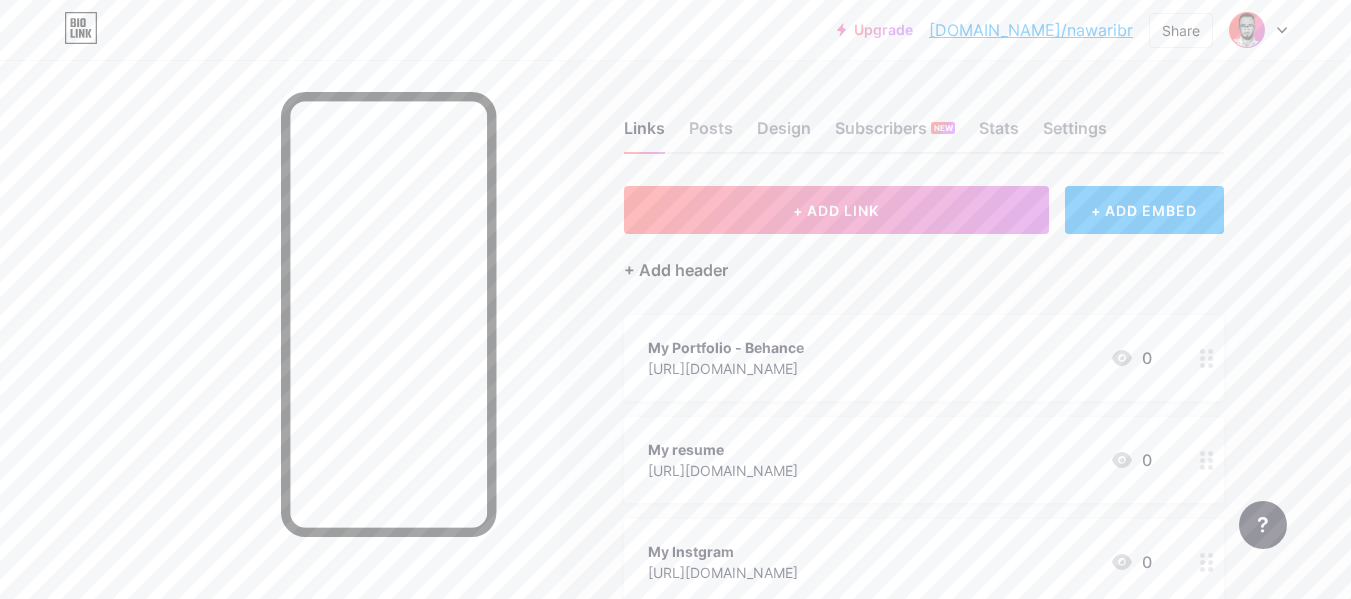 click on "+ Add header" at bounding box center (676, 270) 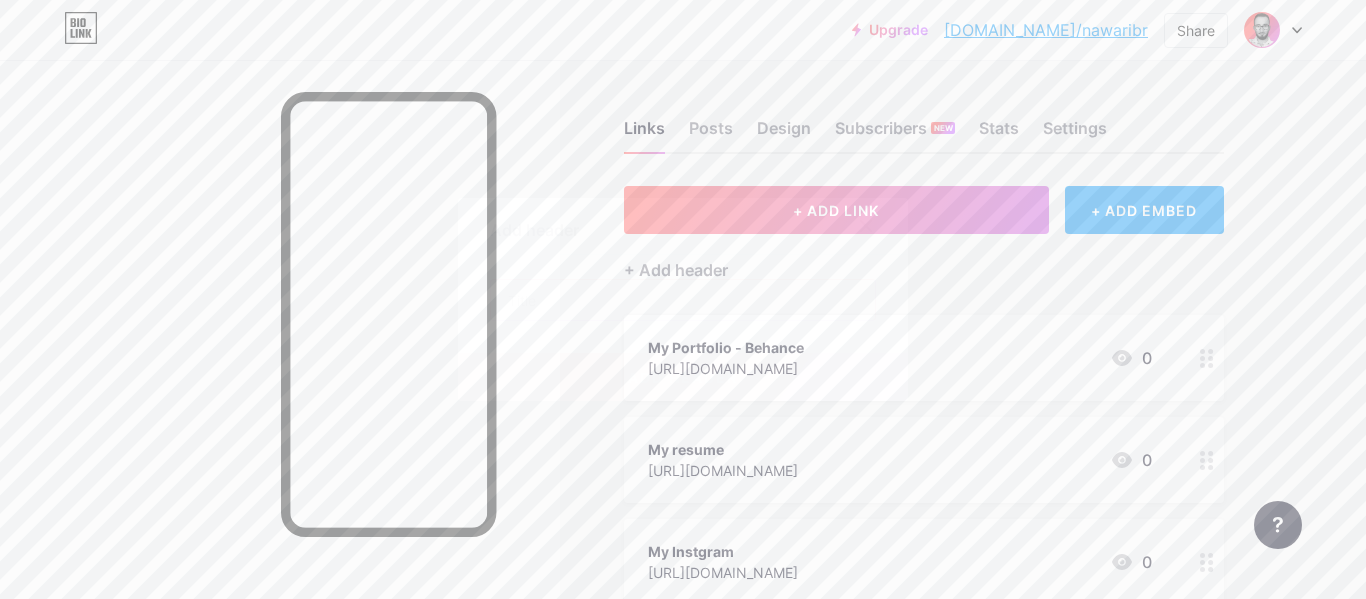 click at bounding box center (683, 300) 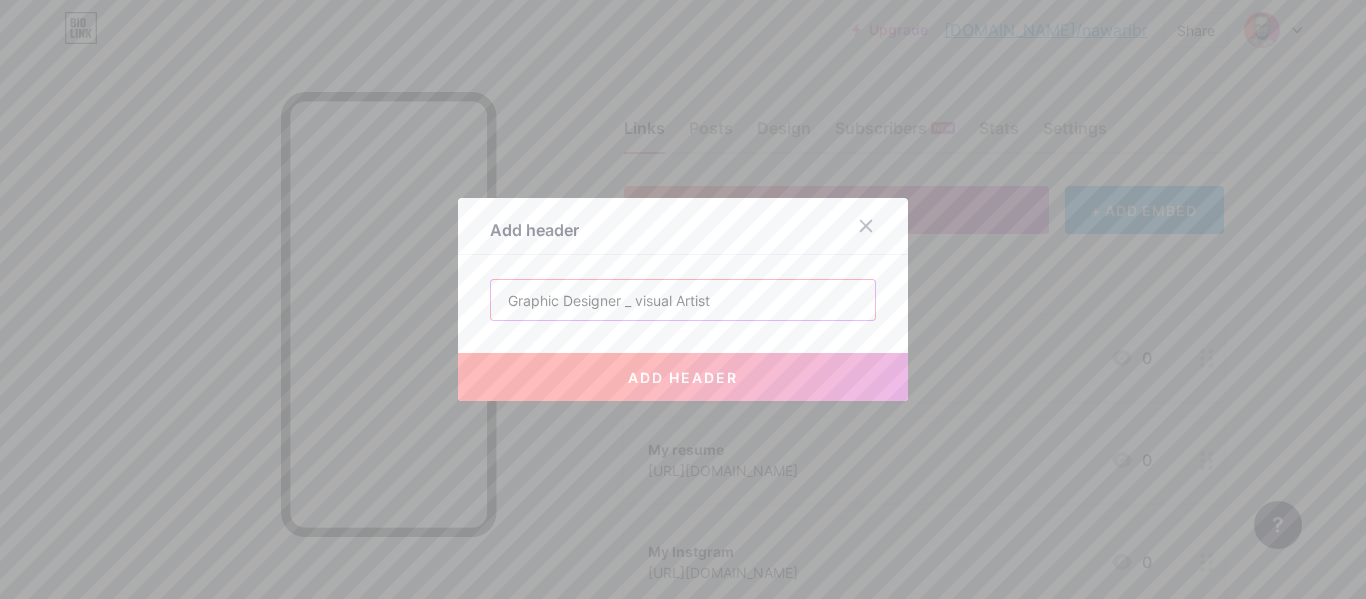 click on "Graphic Designer _ visual Artist" at bounding box center (683, 300) 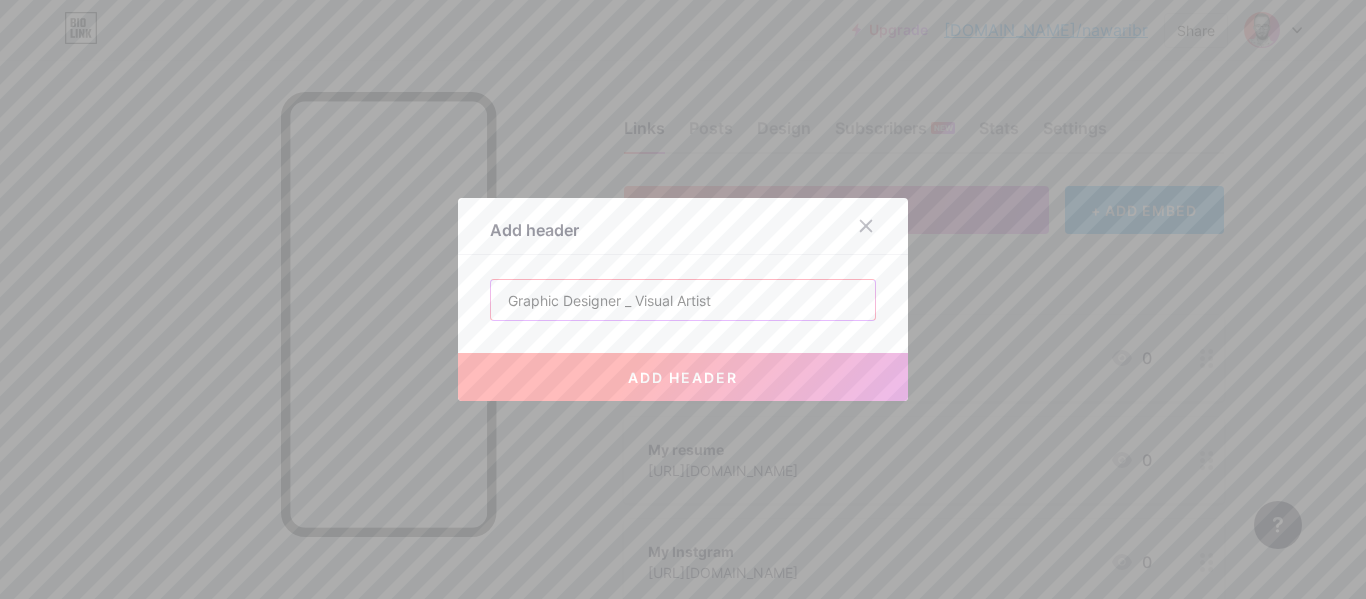 click on "Graphic Designer _ Visual Artist" at bounding box center (683, 300) 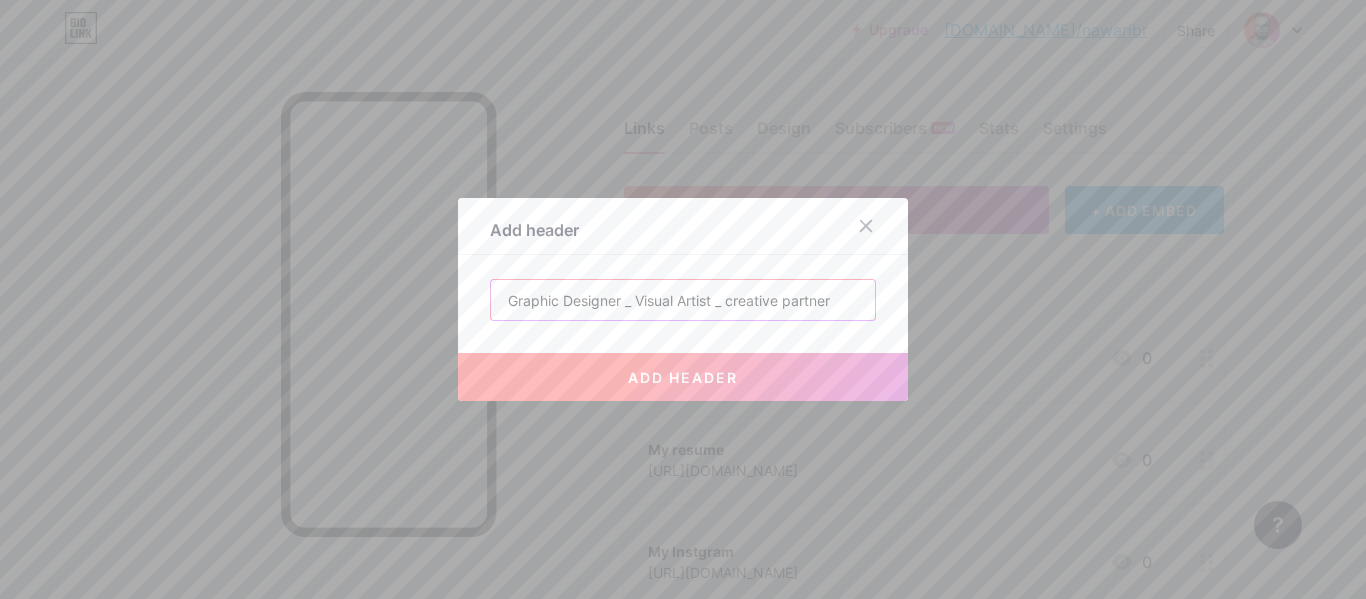 click on "Graphic Designer _ Visual Artist _ creative partner" at bounding box center [683, 300] 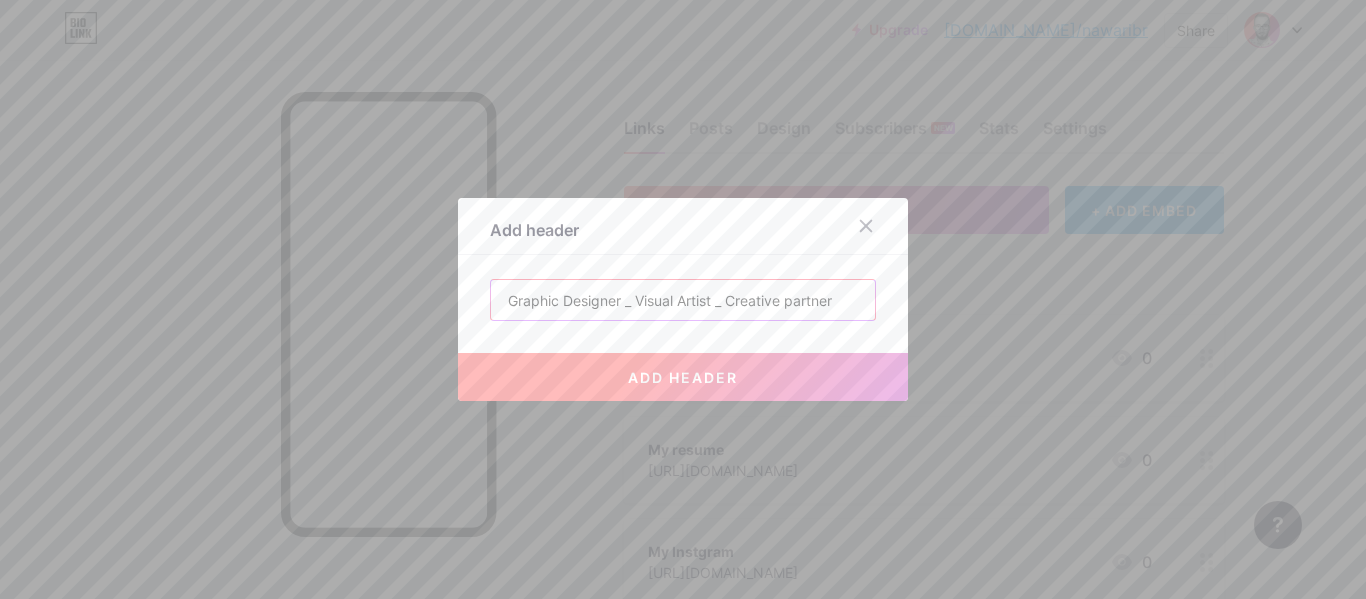drag, startPoint x: 779, startPoint y: 299, endPoint x: 789, endPoint y: 300, distance: 10.049875 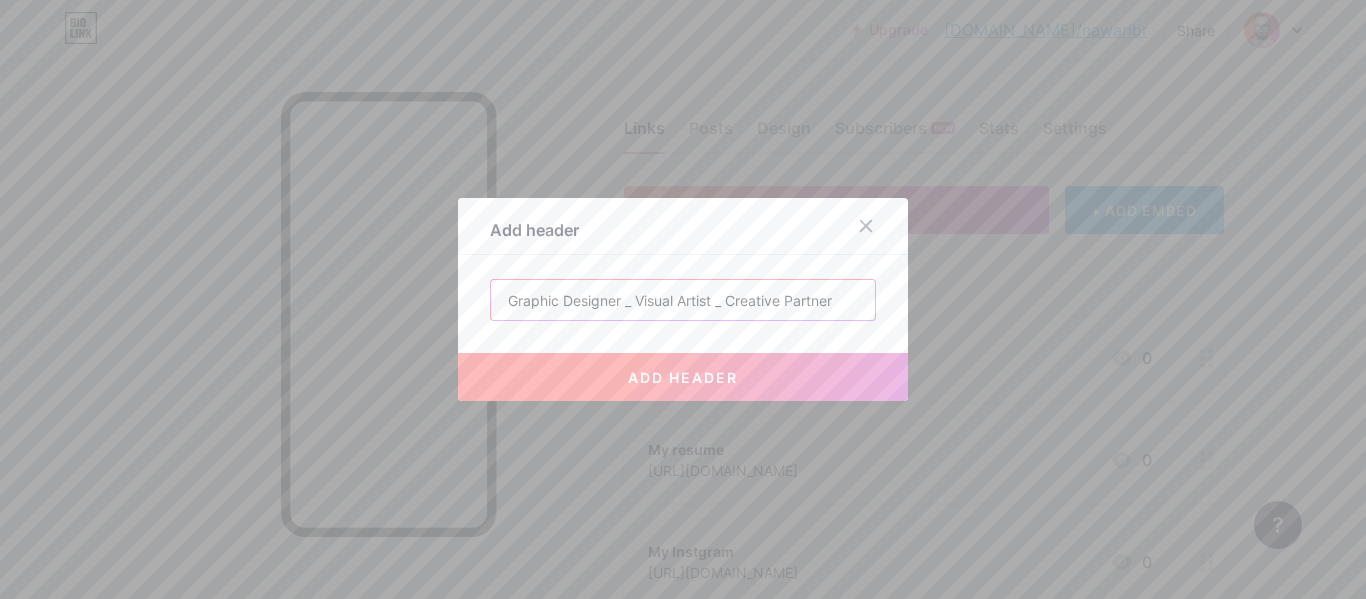 type on "Graphic Designer _ Visual Artist _ Creative Partner" 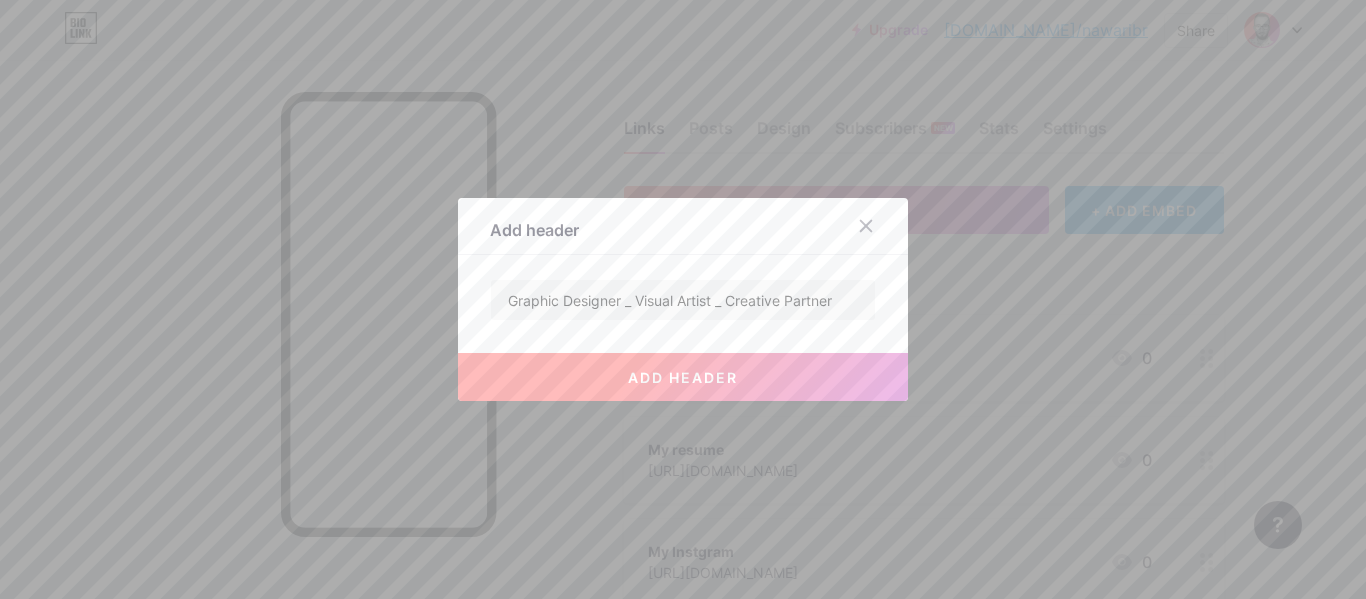 click on "add header" at bounding box center [683, 377] 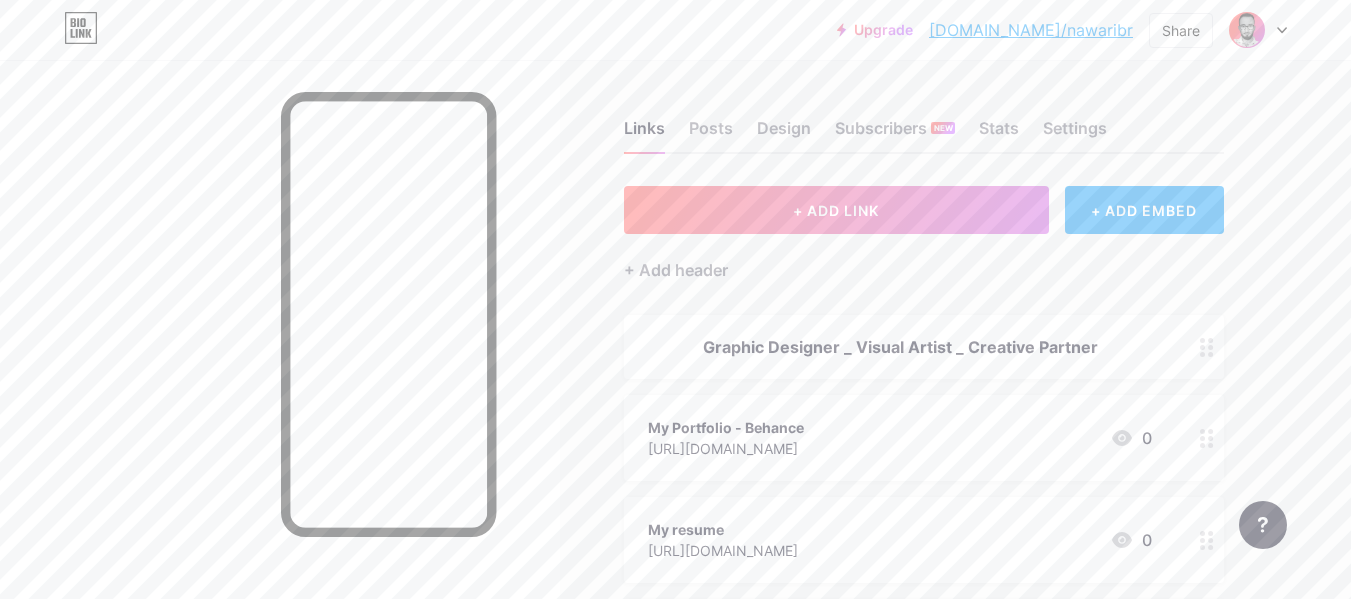 click on "Graphic Designer _ Visual Artist _ Creative Partner" at bounding box center (900, 347) 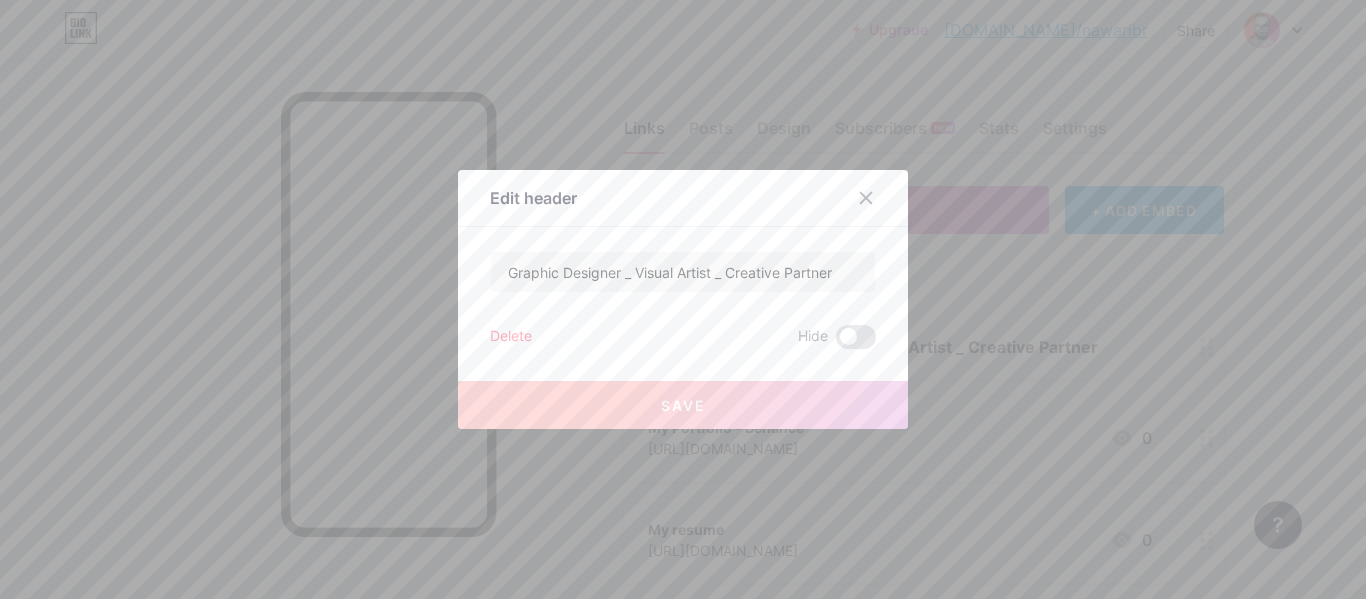 click on "Save" at bounding box center [683, 389] 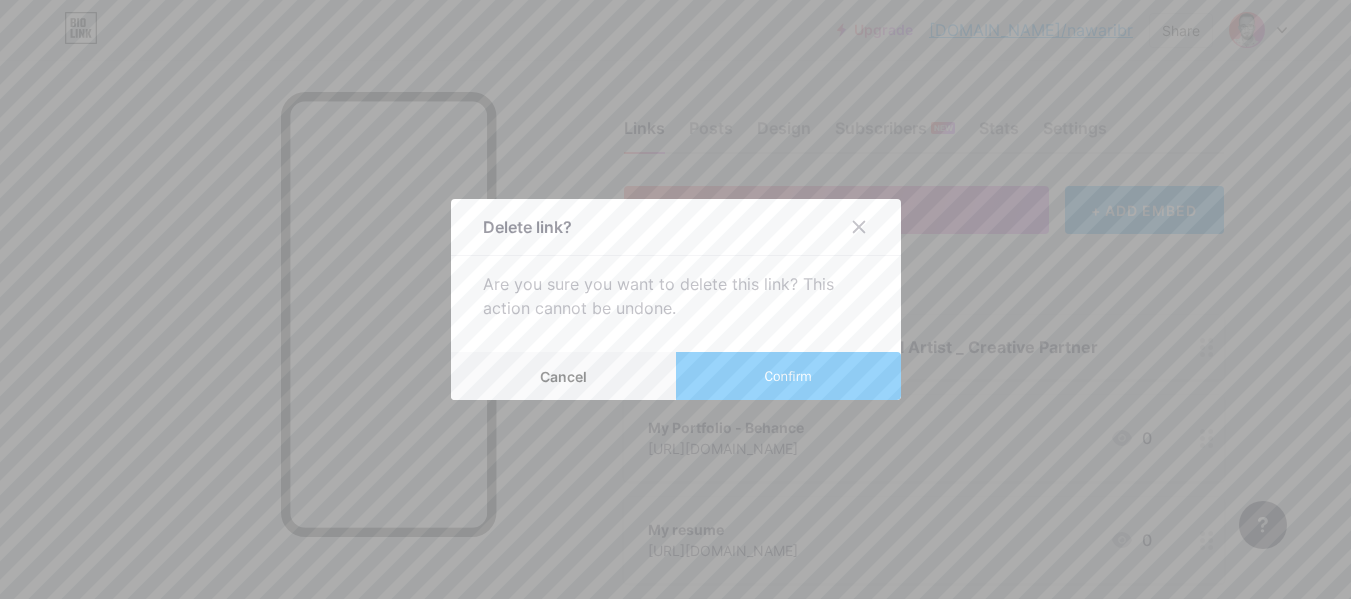 click on "Confirm" at bounding box center [787, 376] 